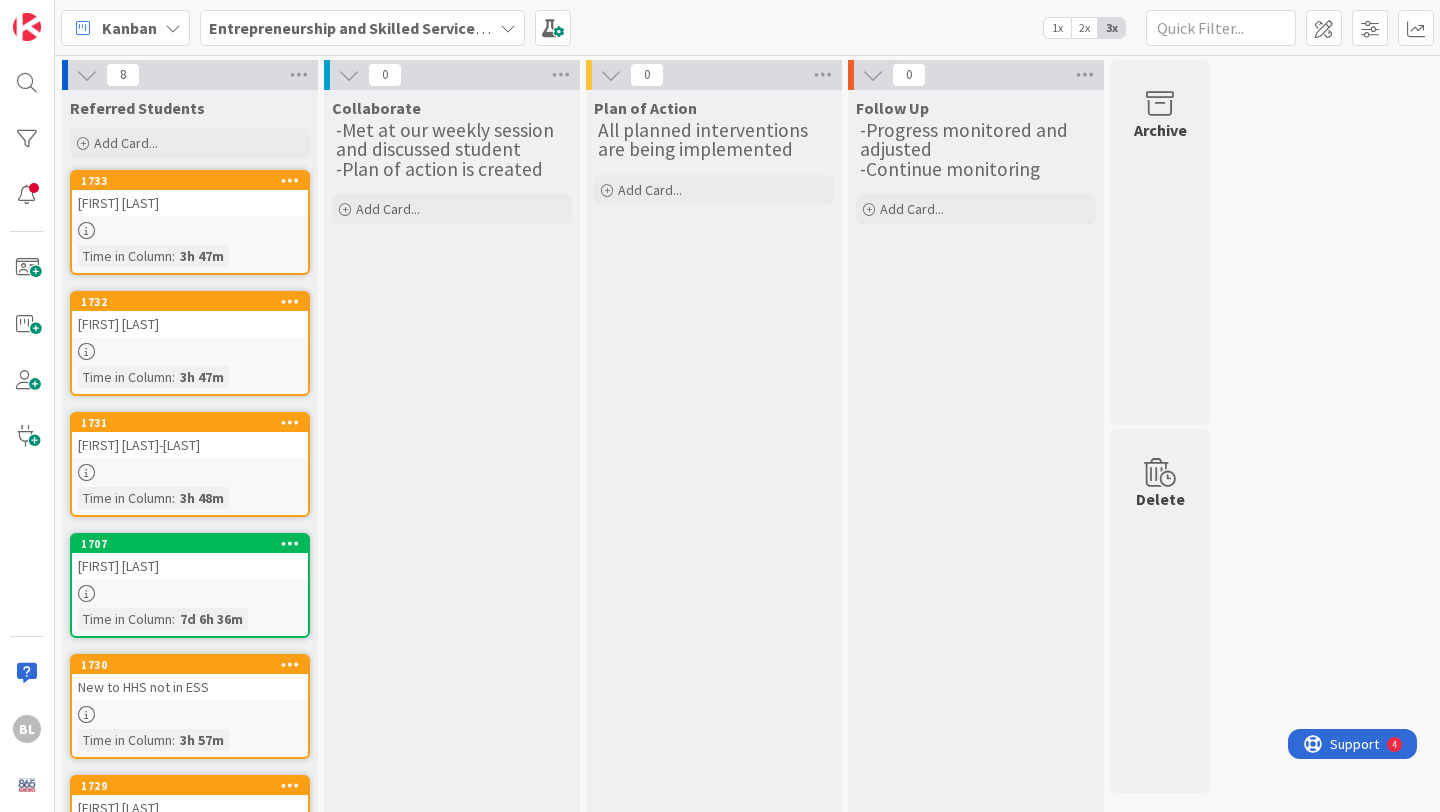 scroll, scrollTop: 0, scrollLeft: 0, axis: both 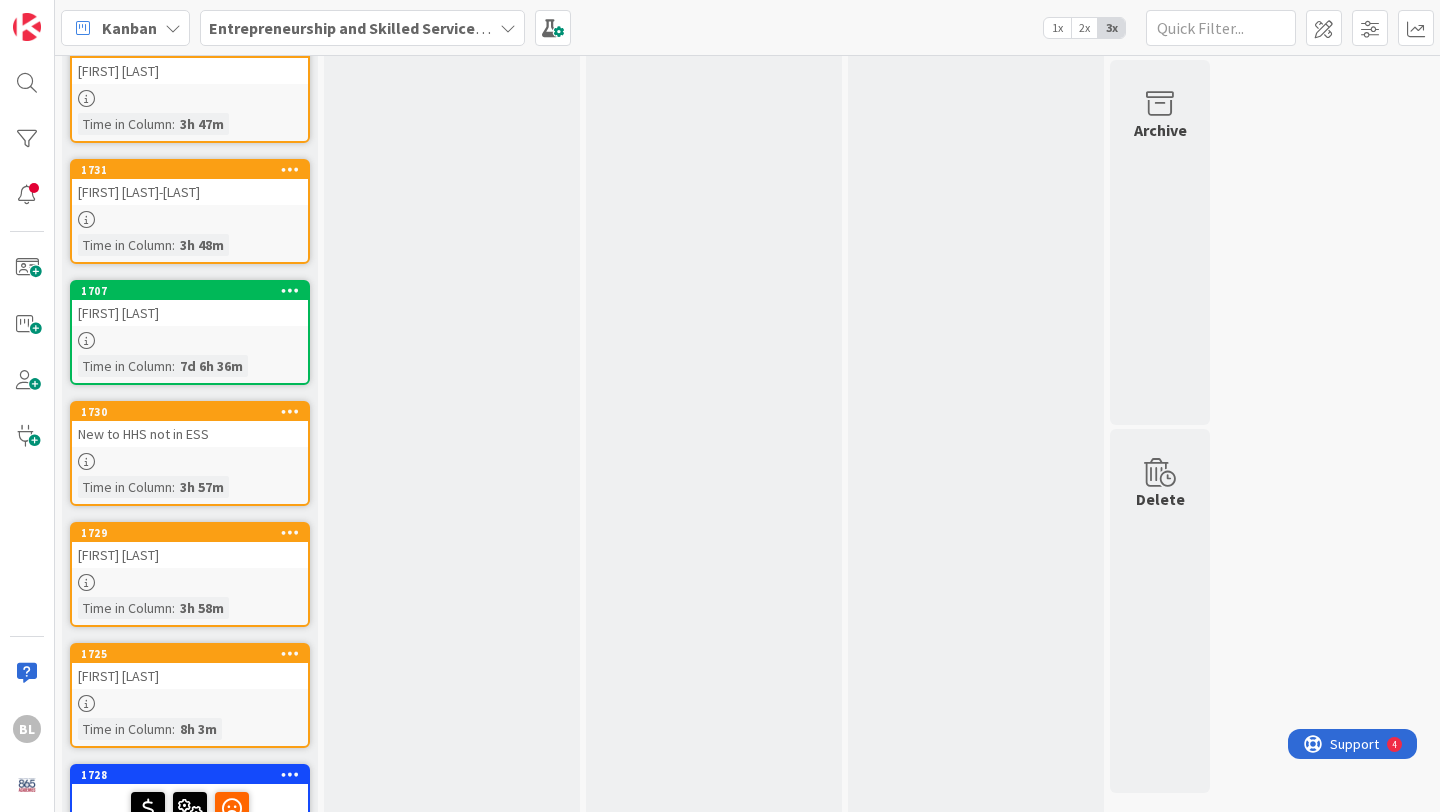 click at bounding box center [290, 290] 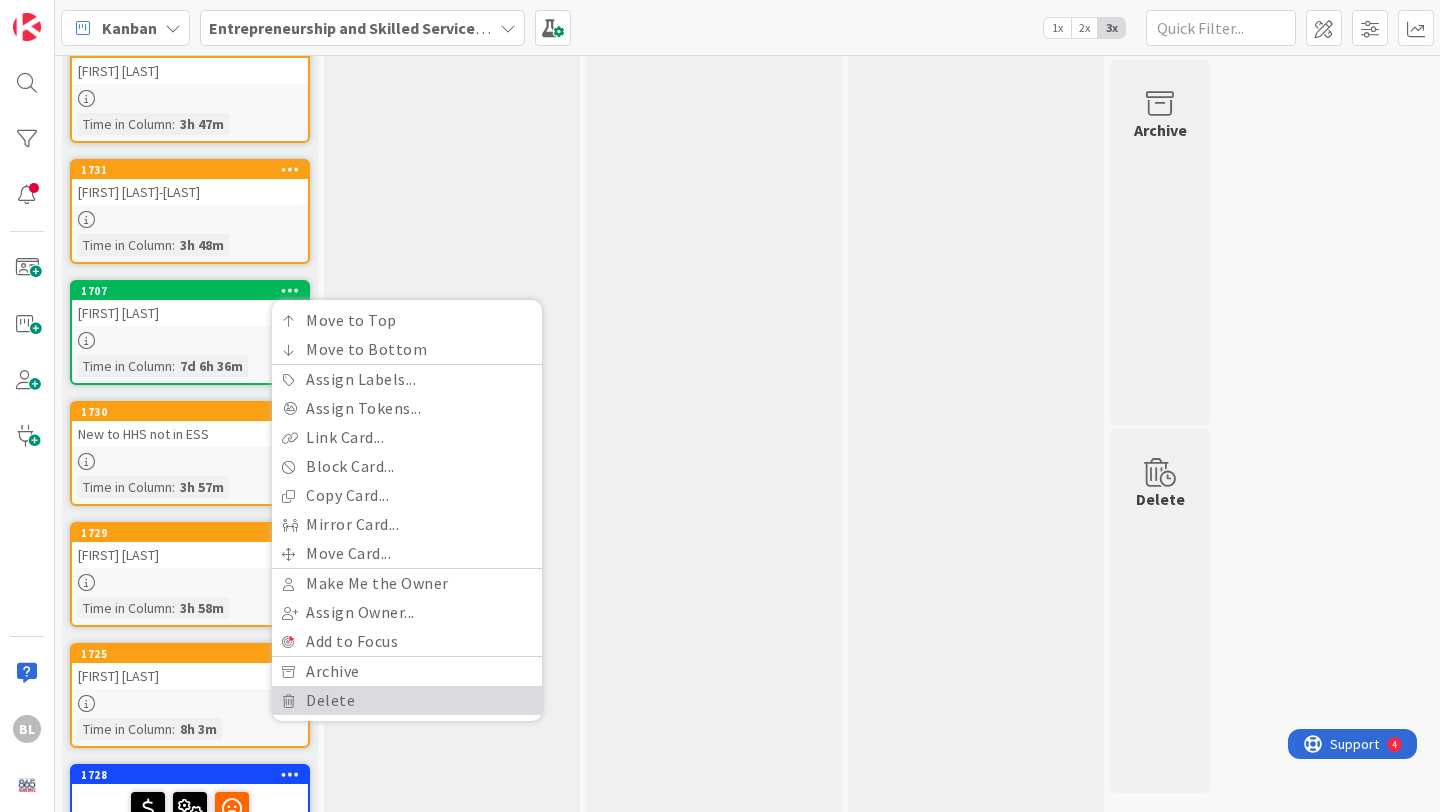 click on "Delete" at bounding box center [407, 700] 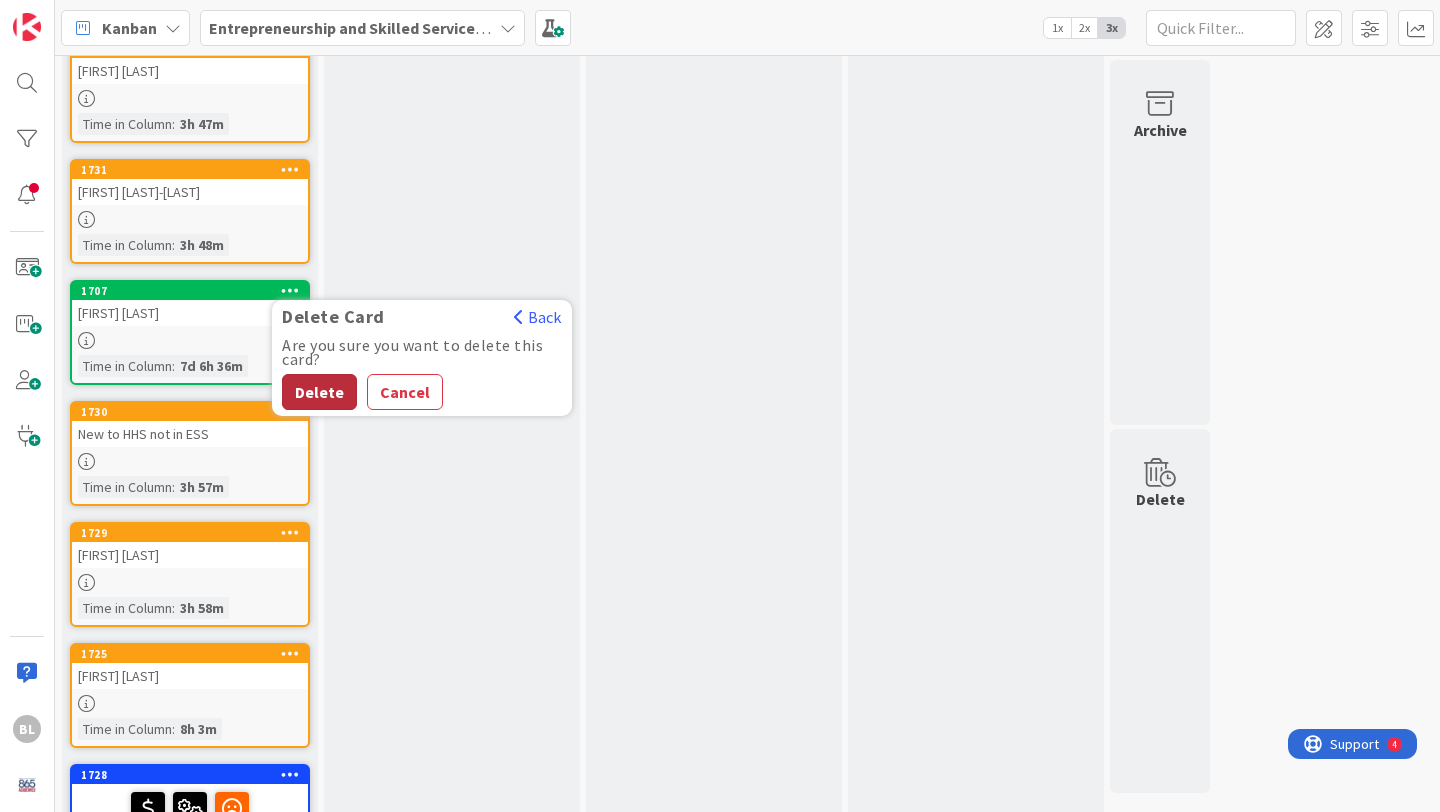 click on "Delete" at bounding box center [319, 392] 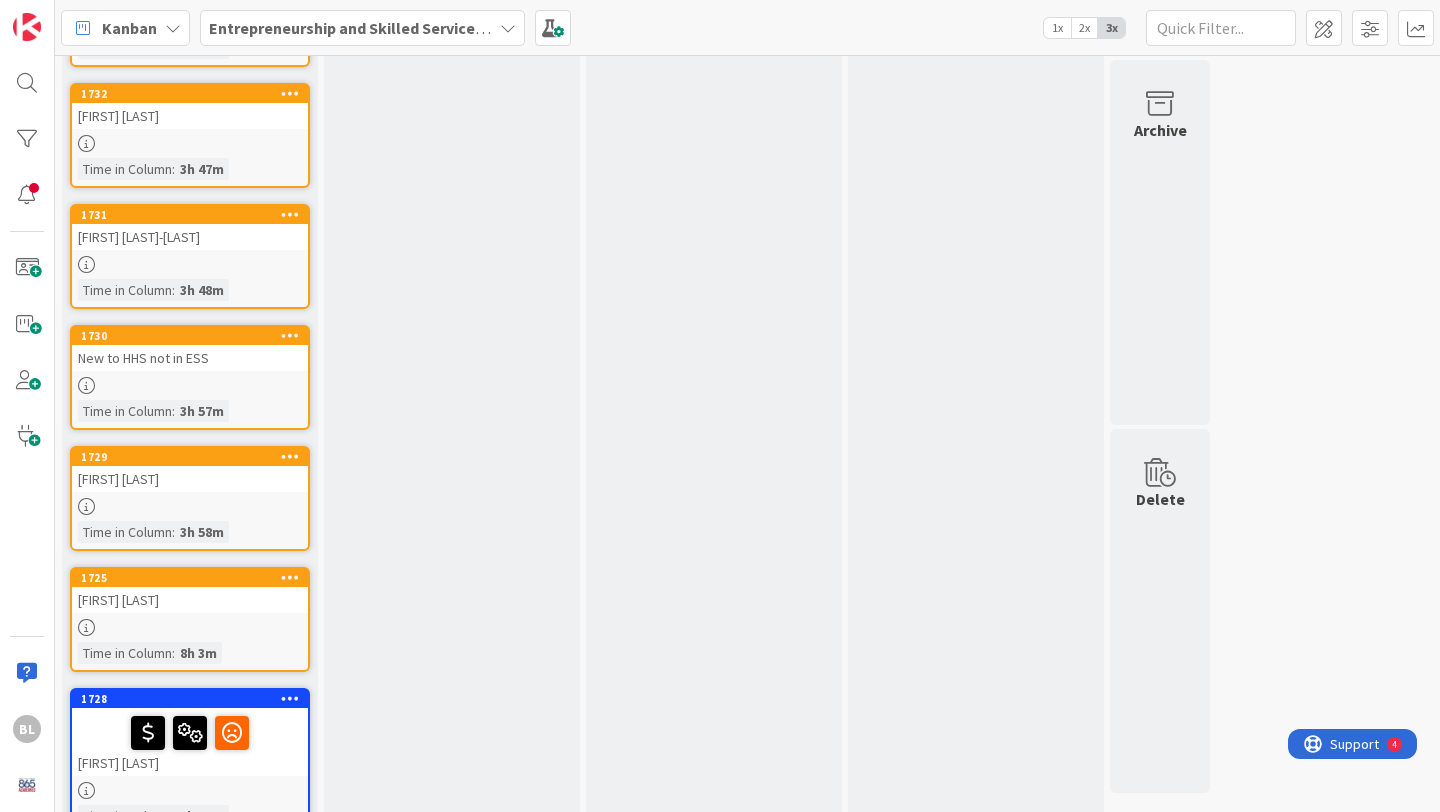 scroll, scrollTop: 257, scrollLeft: 0, axis: vertical 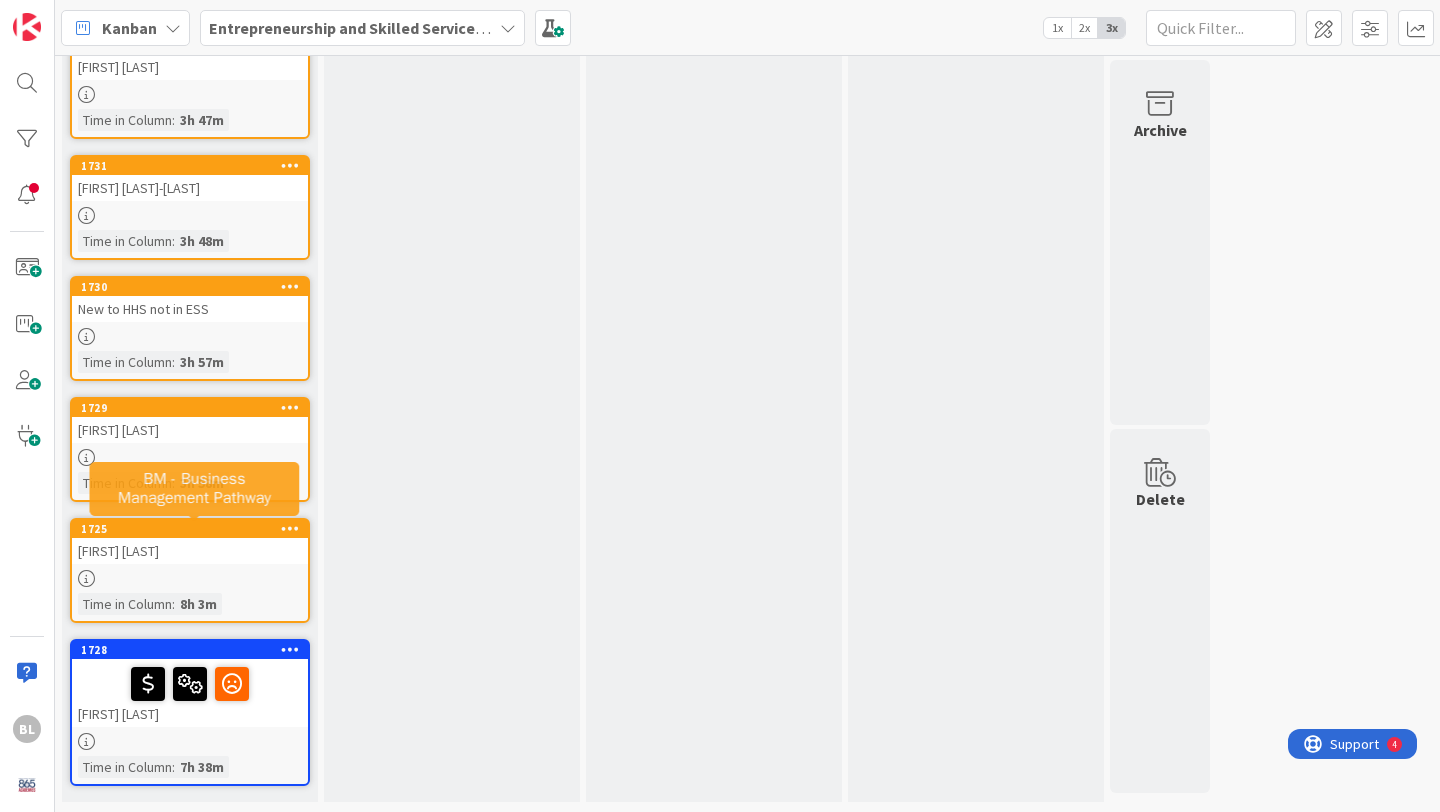 click on "1725" at bounding box center [194, 529] 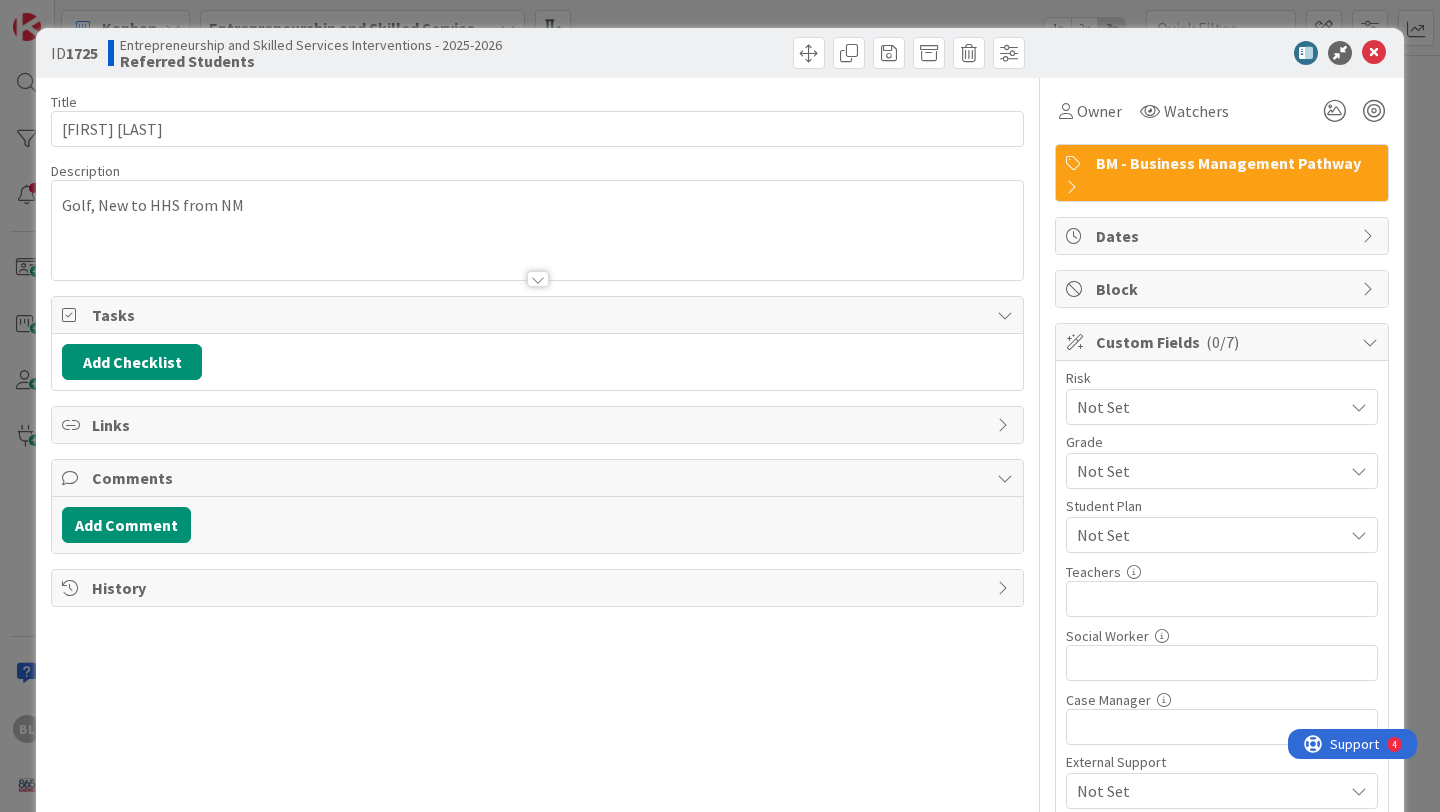 scroll, scrollTop: 0, scrollLeft: 0, axis: both 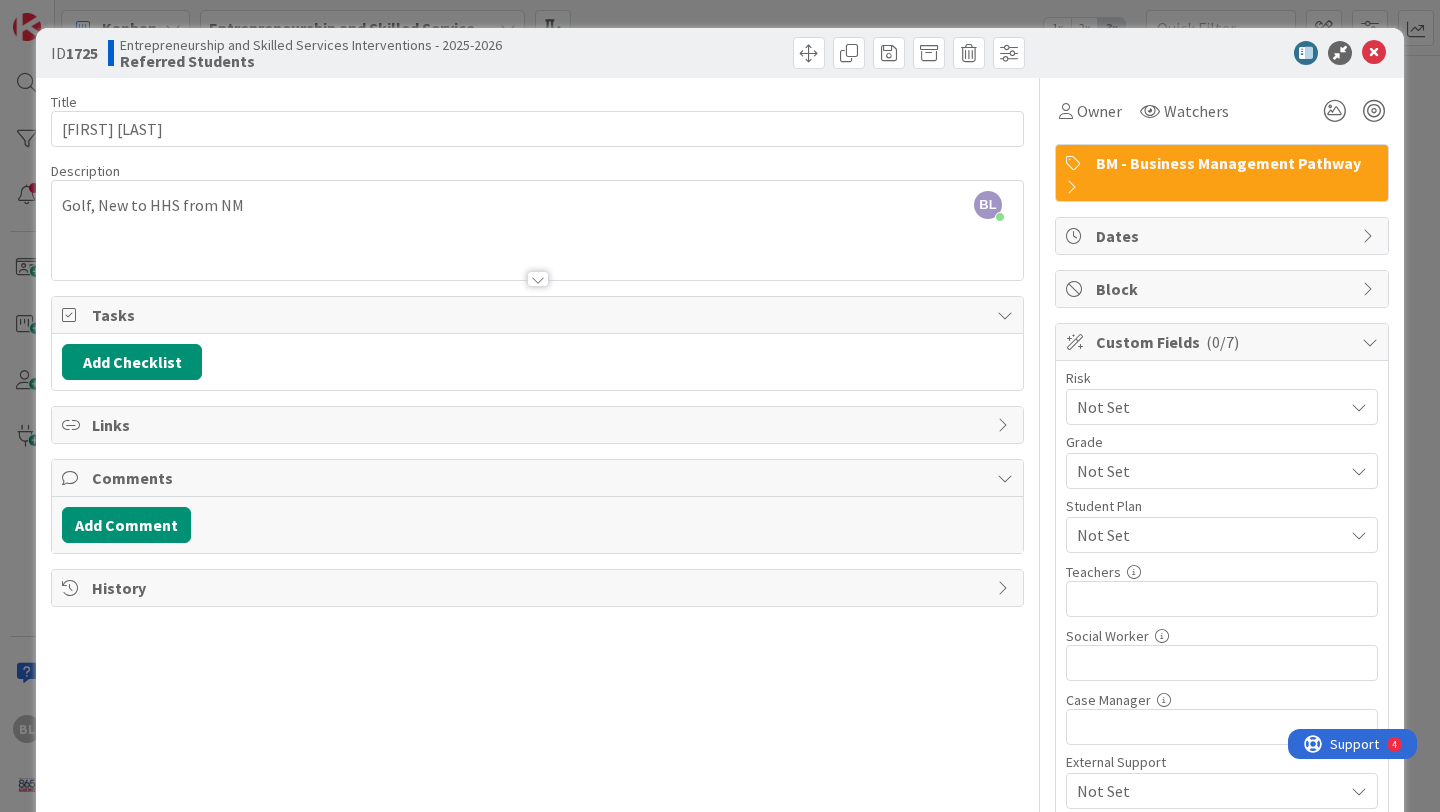 click at bounding box center [1005, 478] 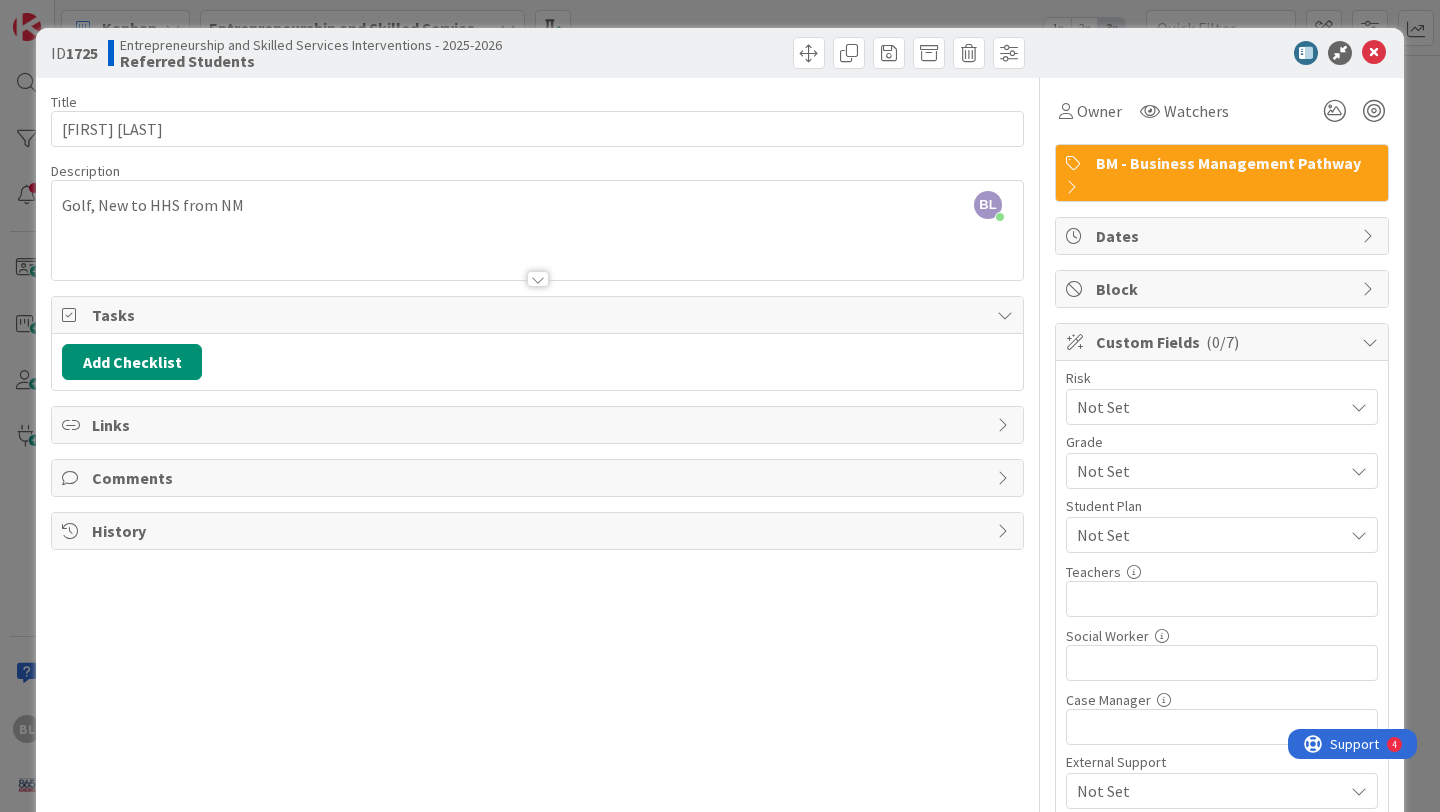 click at bounding box center [1005, 478] 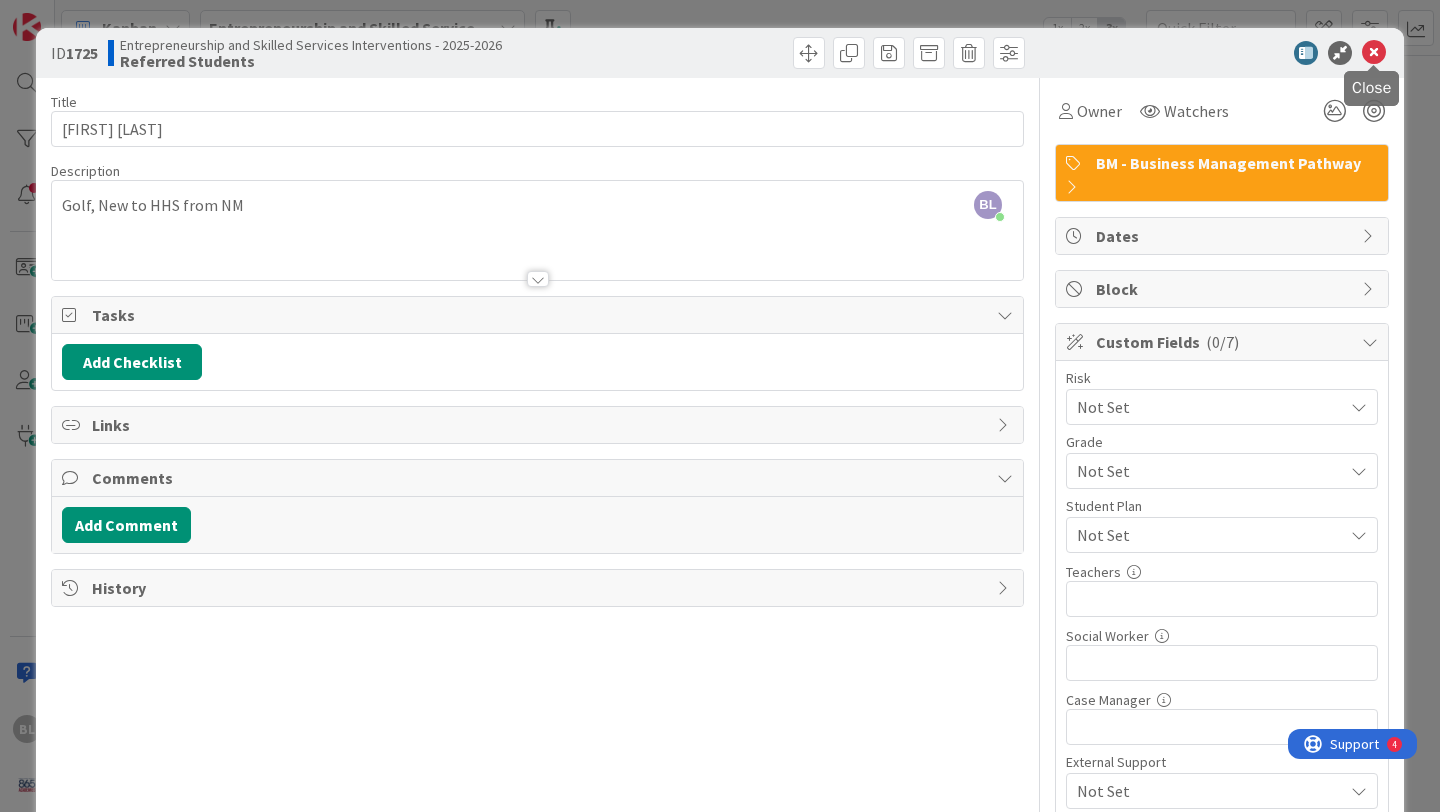 click at bounding box center (1374, 53) 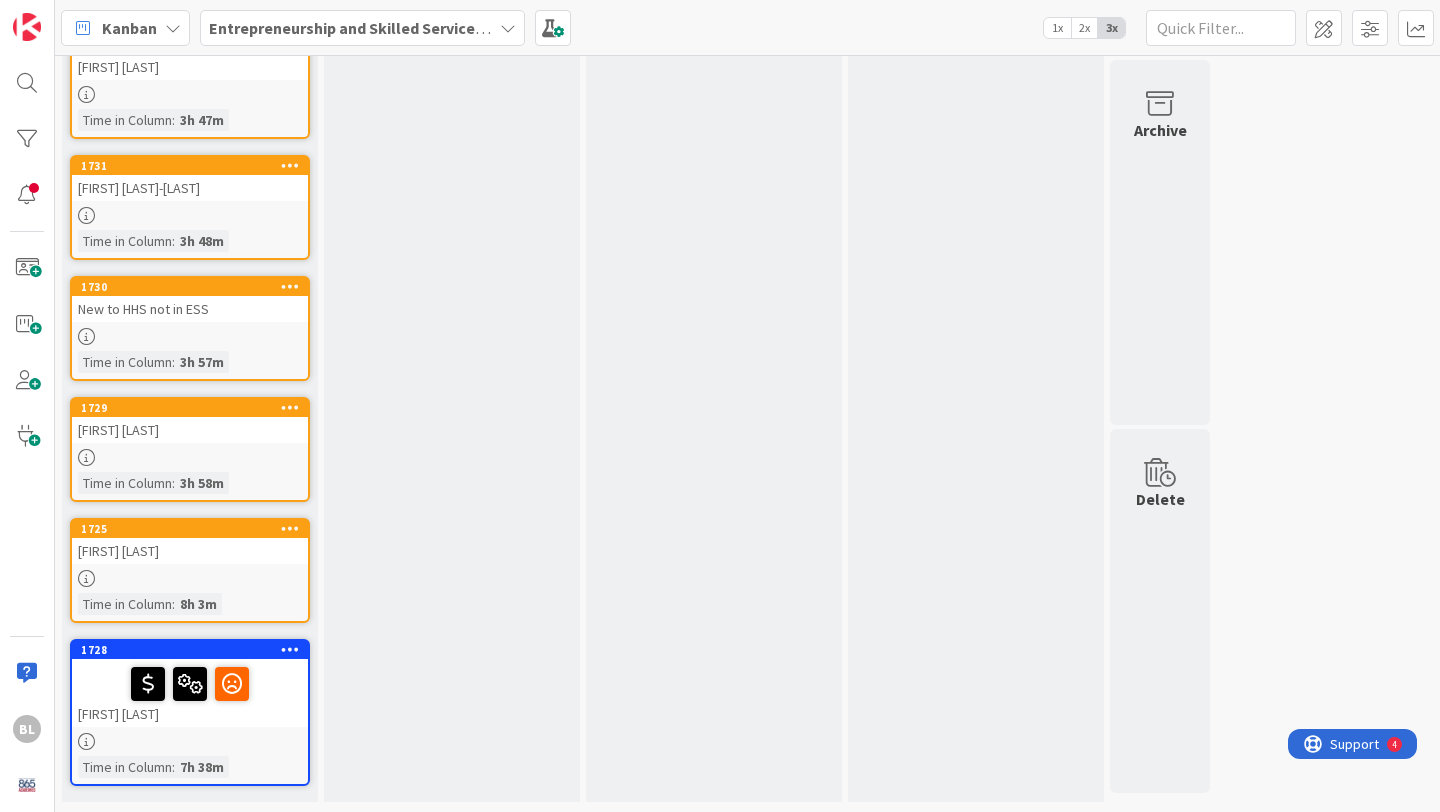 scroll, scrollTop: 0, scrollLeft: 0, axis: both 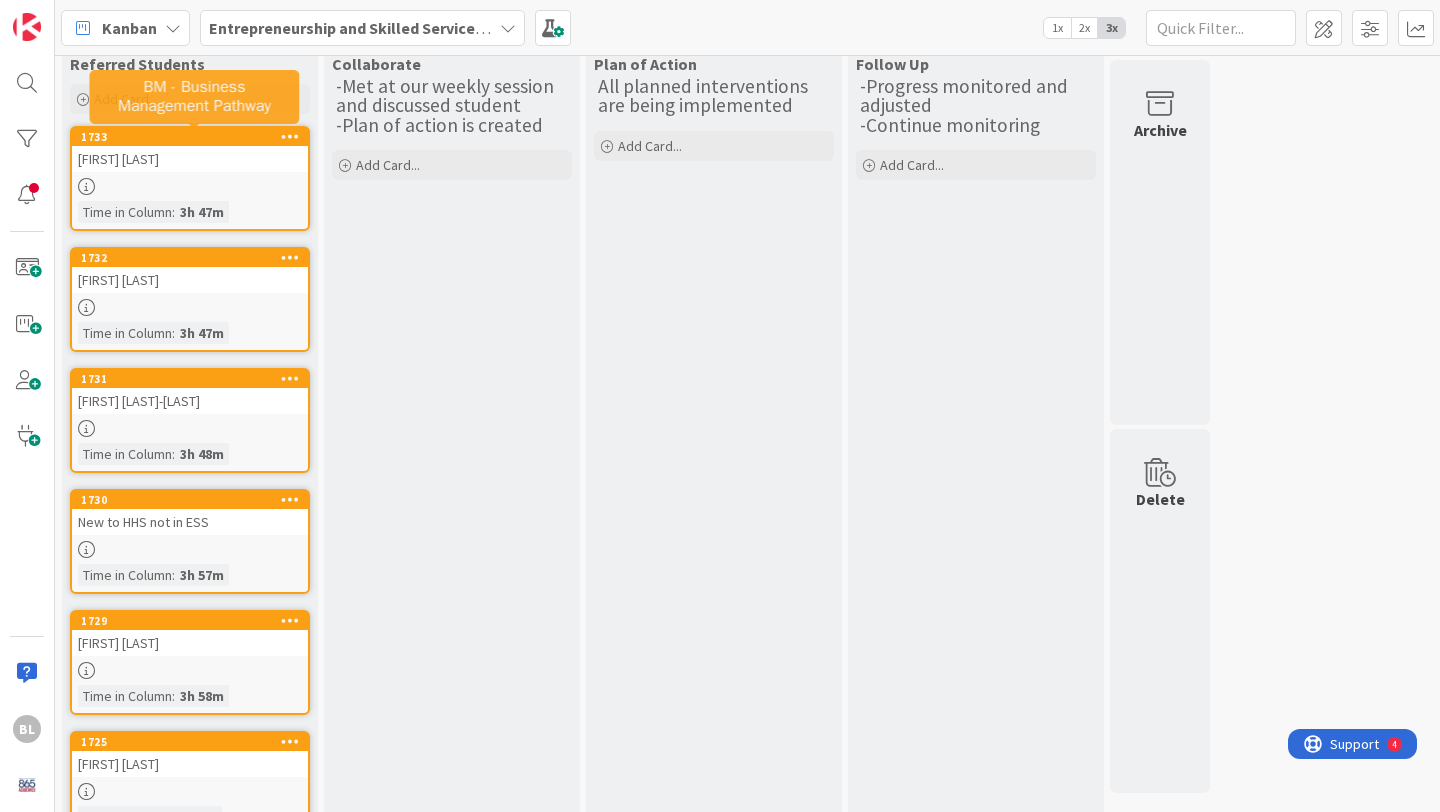 click on "1733" at bounding box center (194, 137) 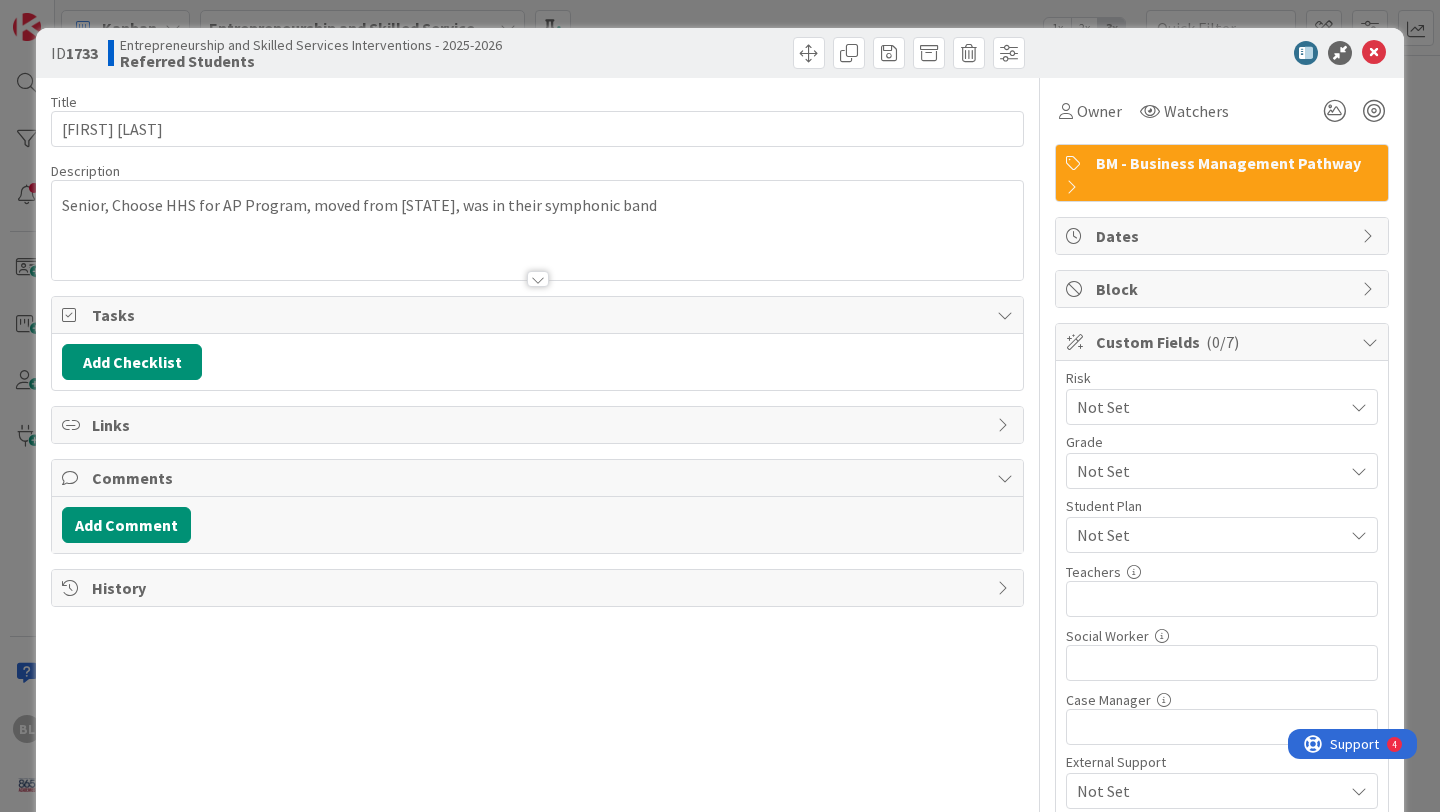 scroll, scrollTop: 0, scrollLeft: 0, axis: both 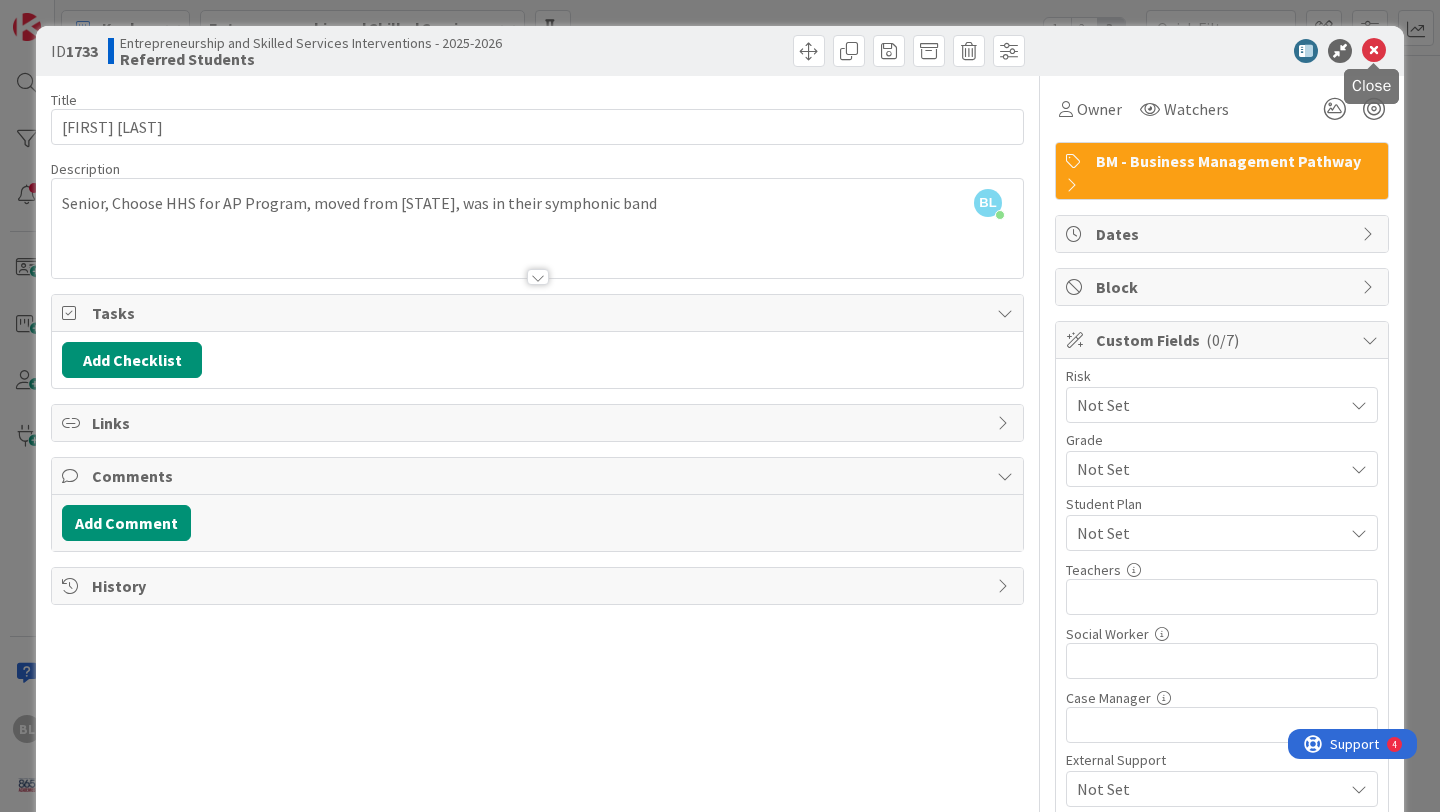 click at bounding box center (1374, 51) 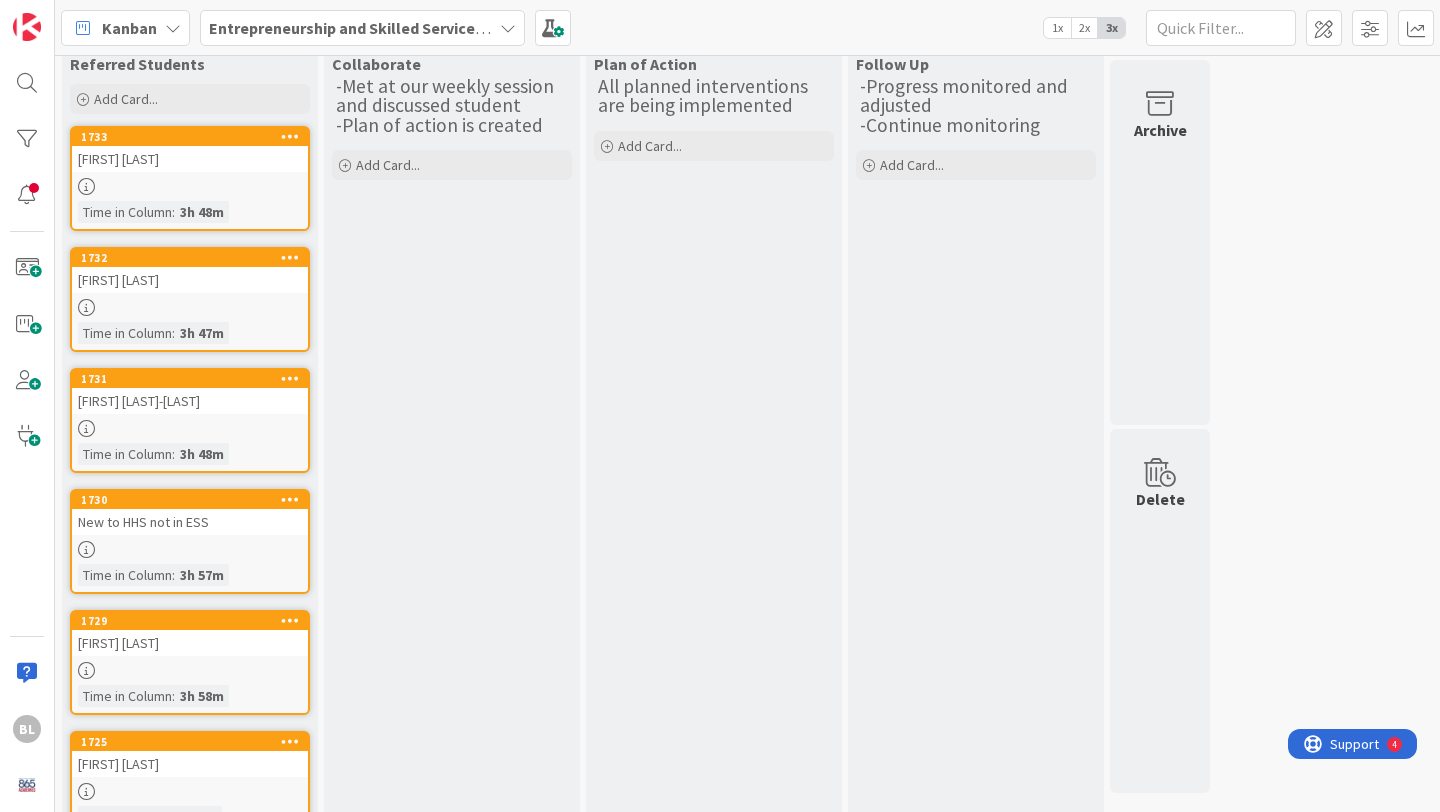scroll, scrollTop: 0, scrollLeft: 0, axis: both 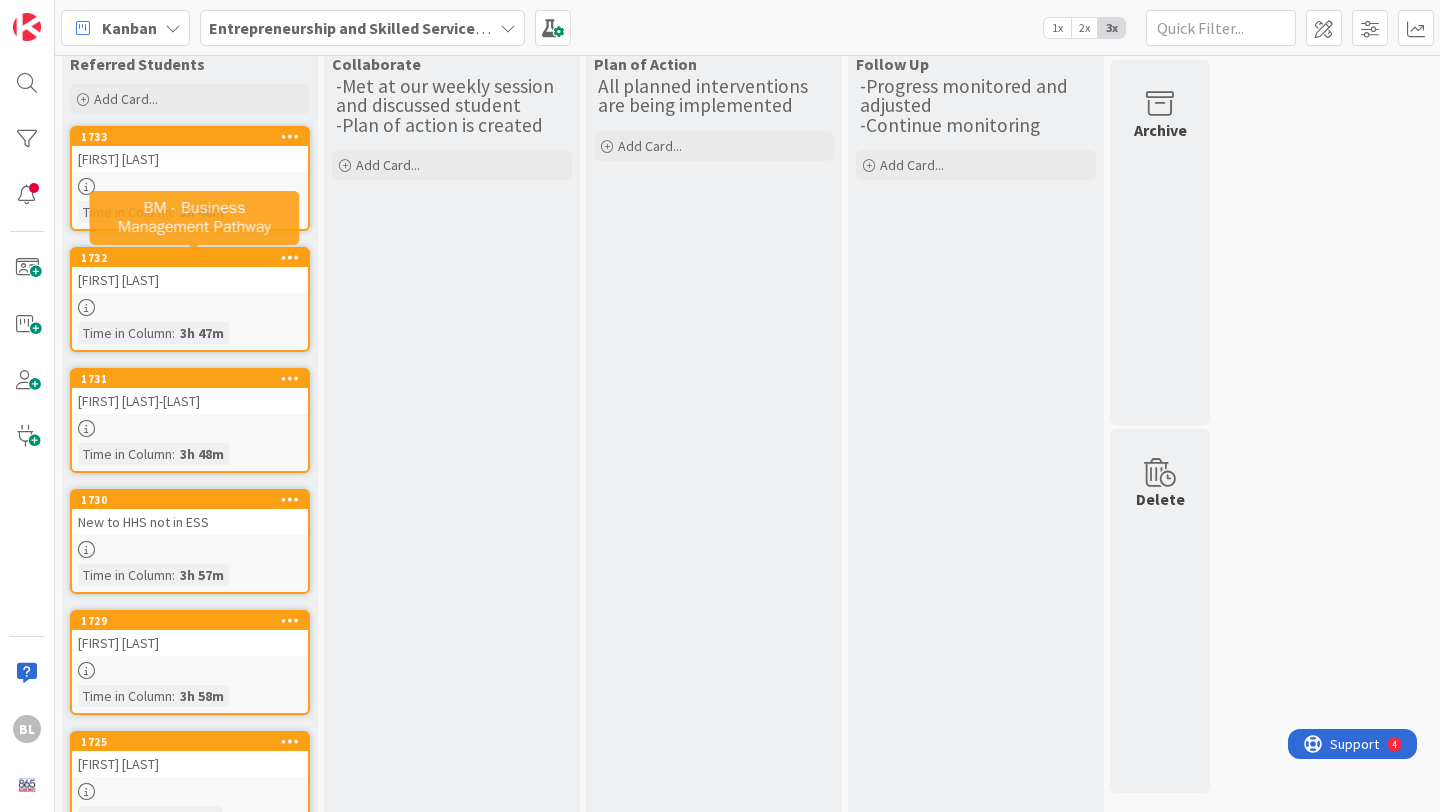 click on "1732" at bounding box center (194, 258) 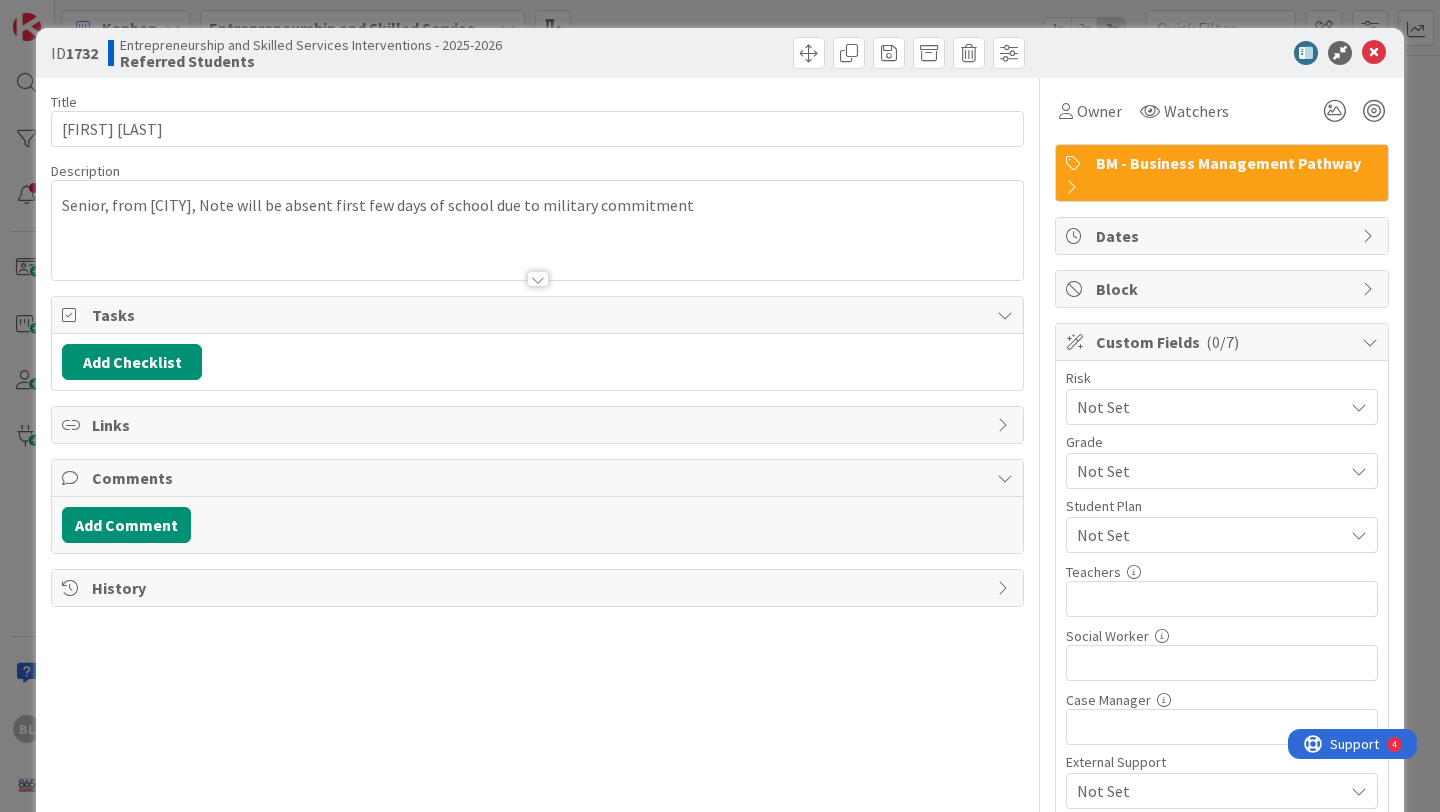scroll, scrollTop: 0, scrollLeft: 0, axis: both 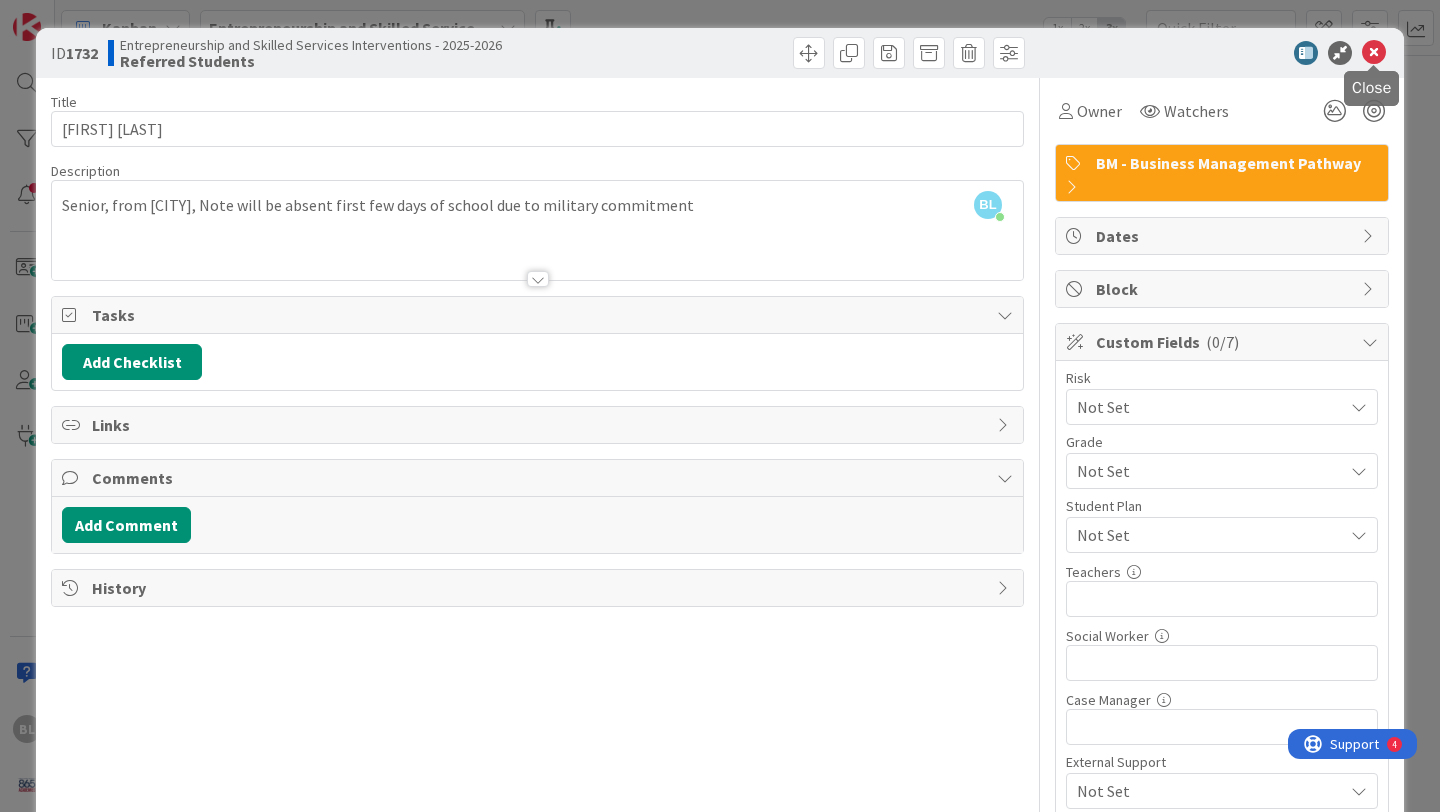 click at bounding box center (1374, 53) 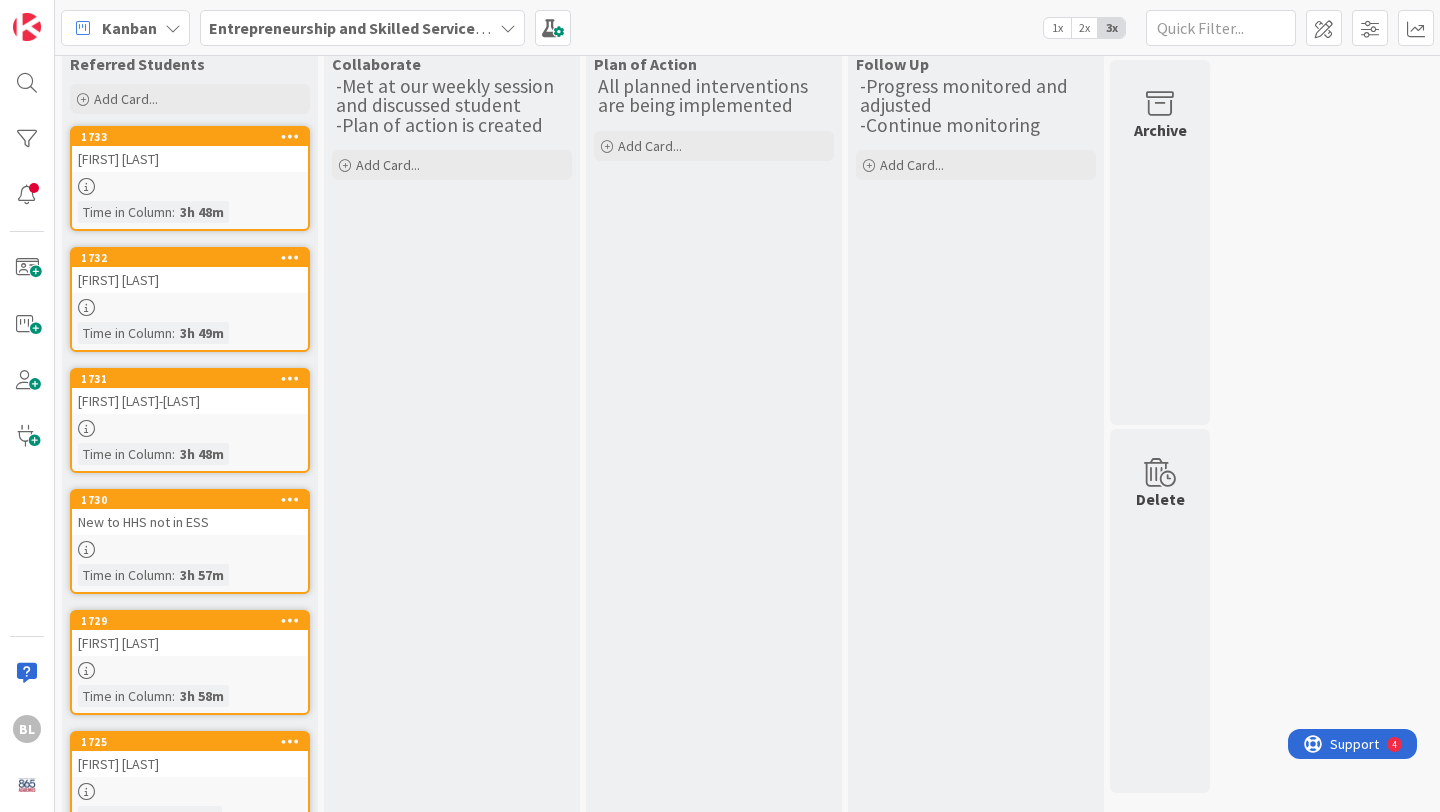 scroll, scrollTop: 0, scrollLeft: 0, axis: both 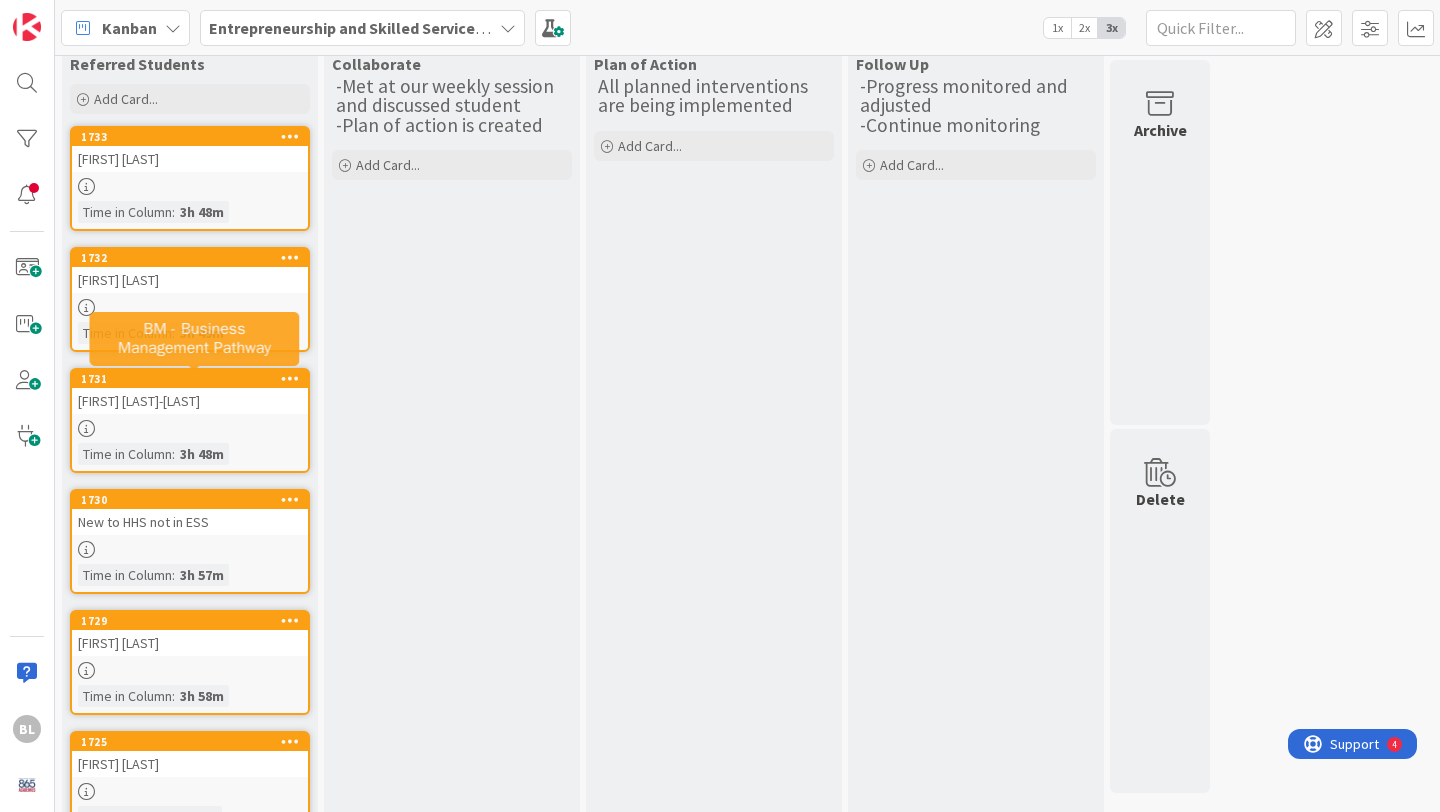 click on "1731" at bounding box center [194, 379] 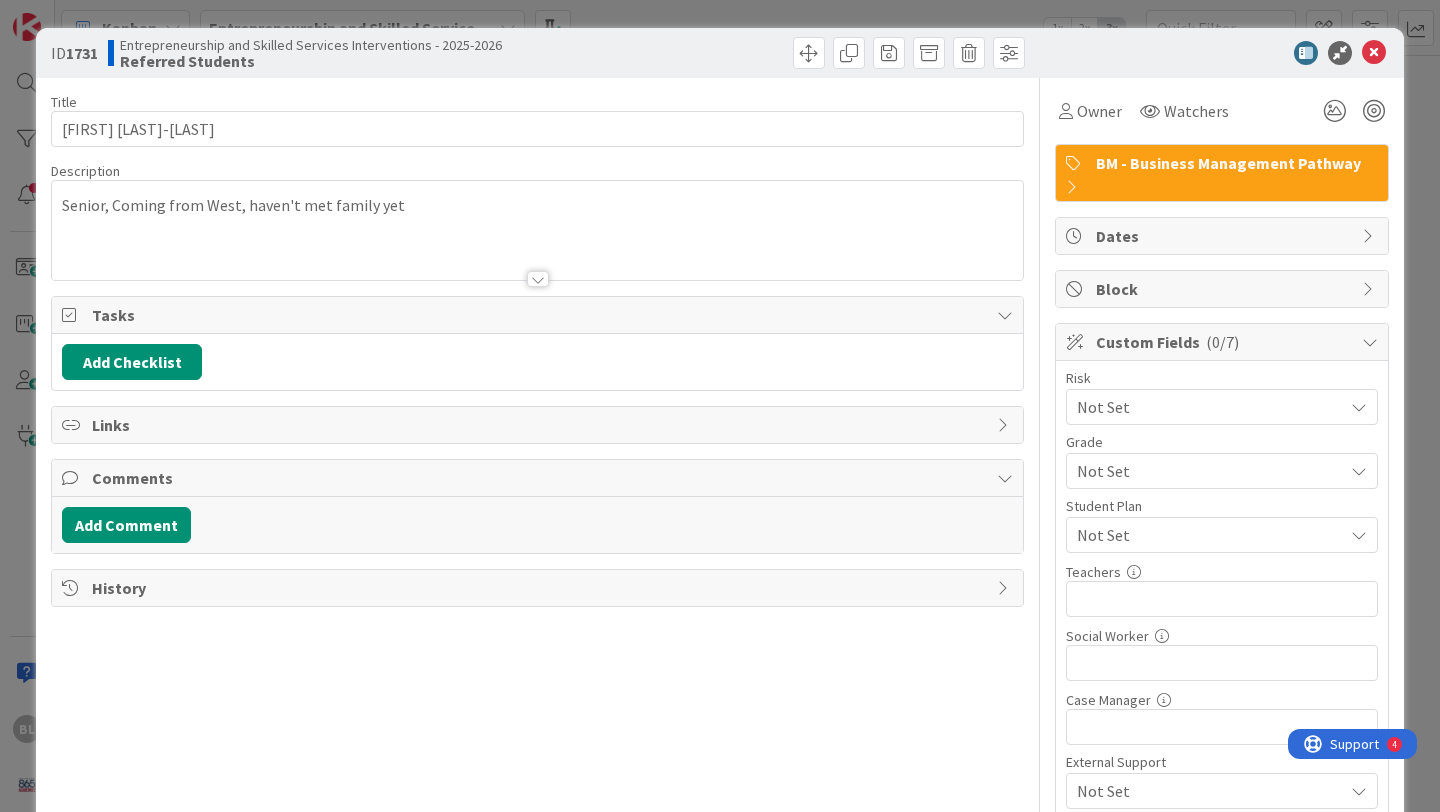 scroll, scrollTop: 0, scrollLeft: 0, axis: both 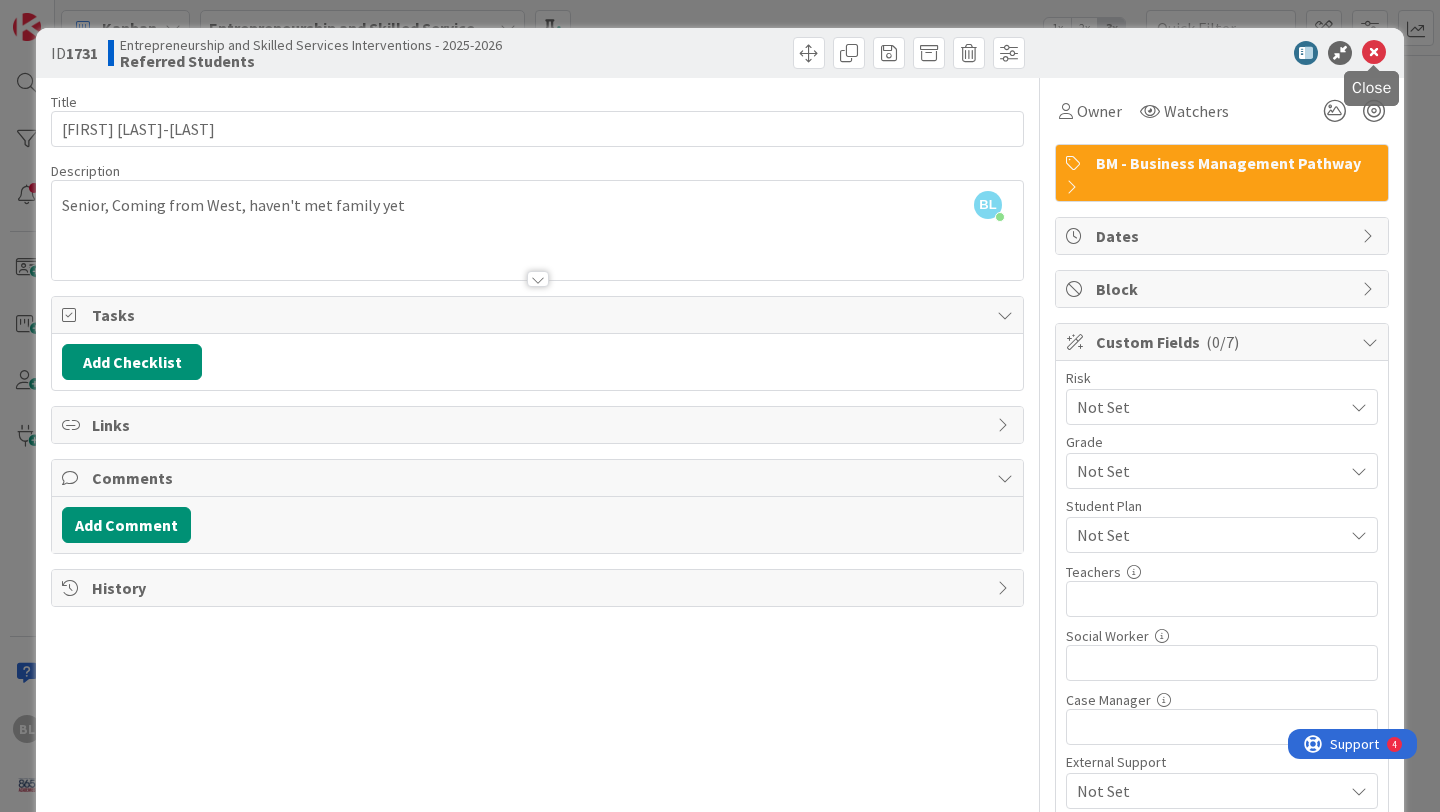 click at bounding box center (1374, 53) 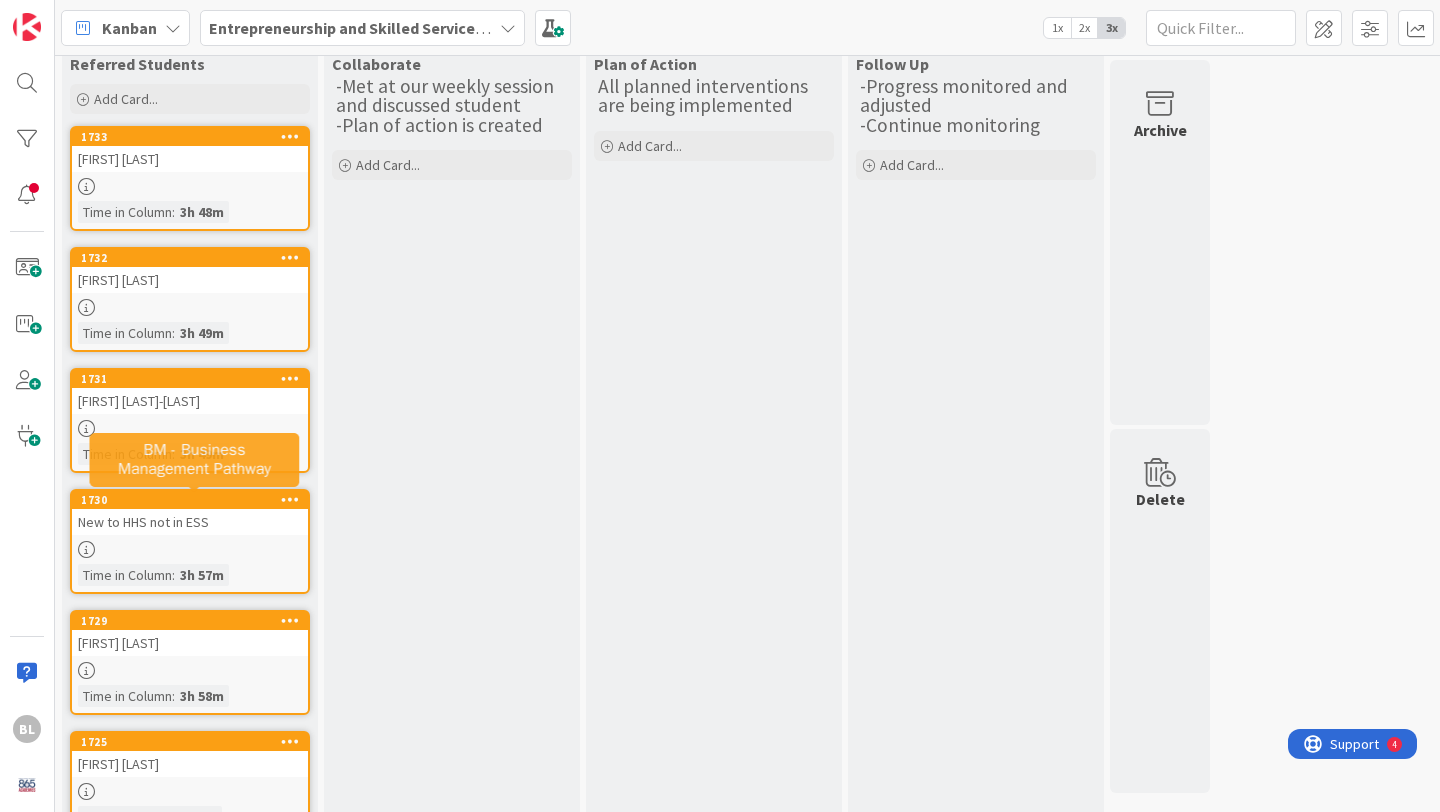scroll, scrollTop: 0, scrollLeft: 0, axis: both 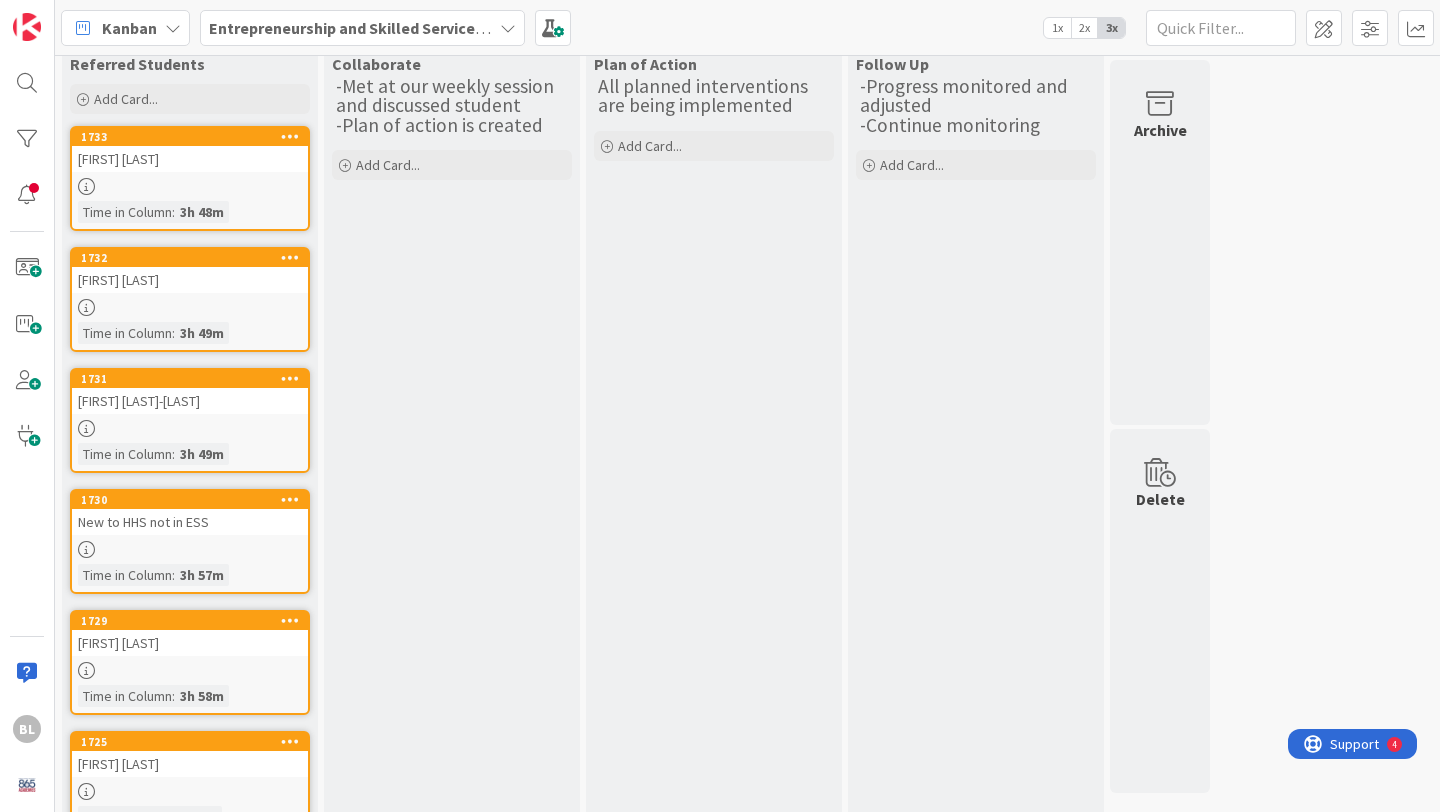 click on "1730" at bounding box center (190, 500) 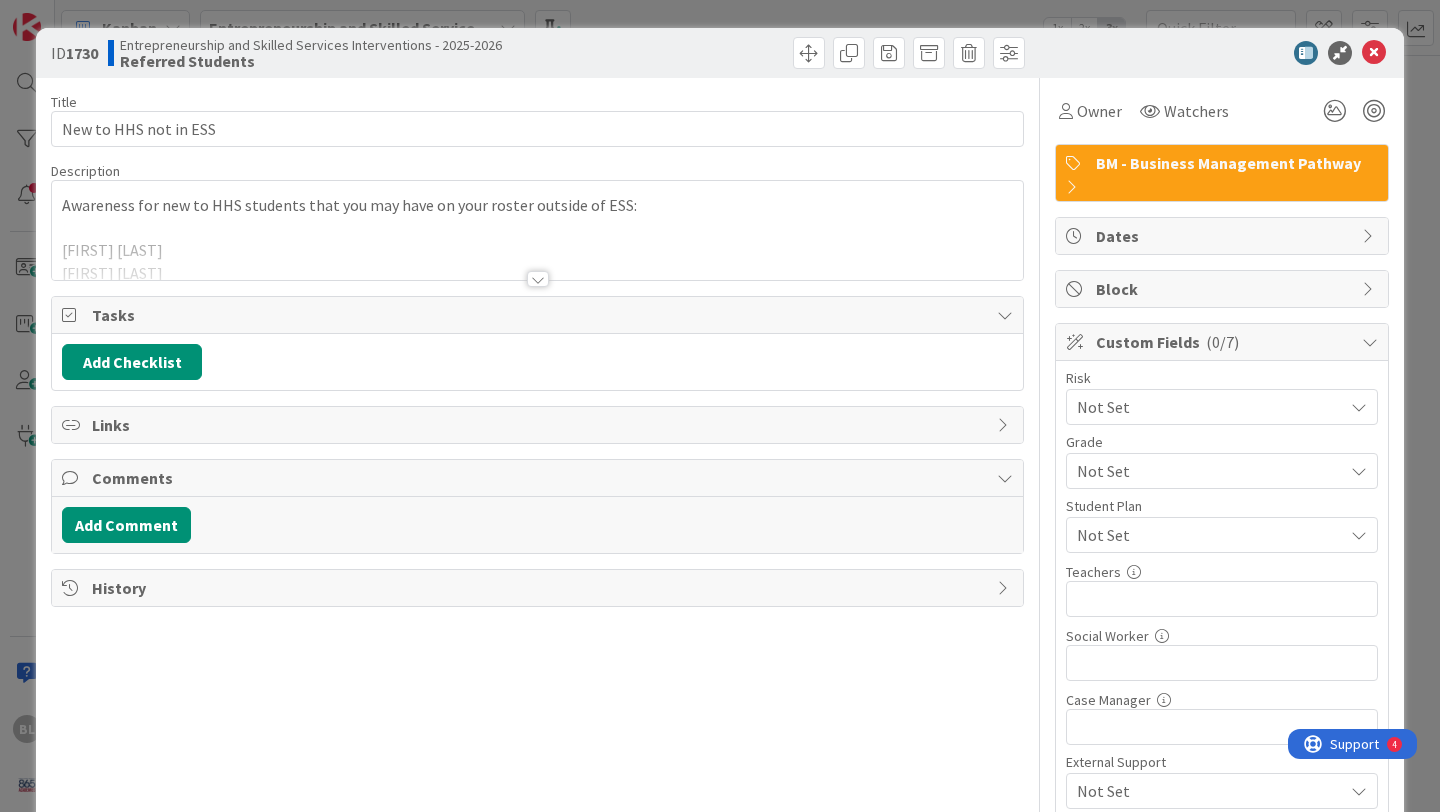 scroll, scrollTop: 0, scrollLeft: 0, axis: both 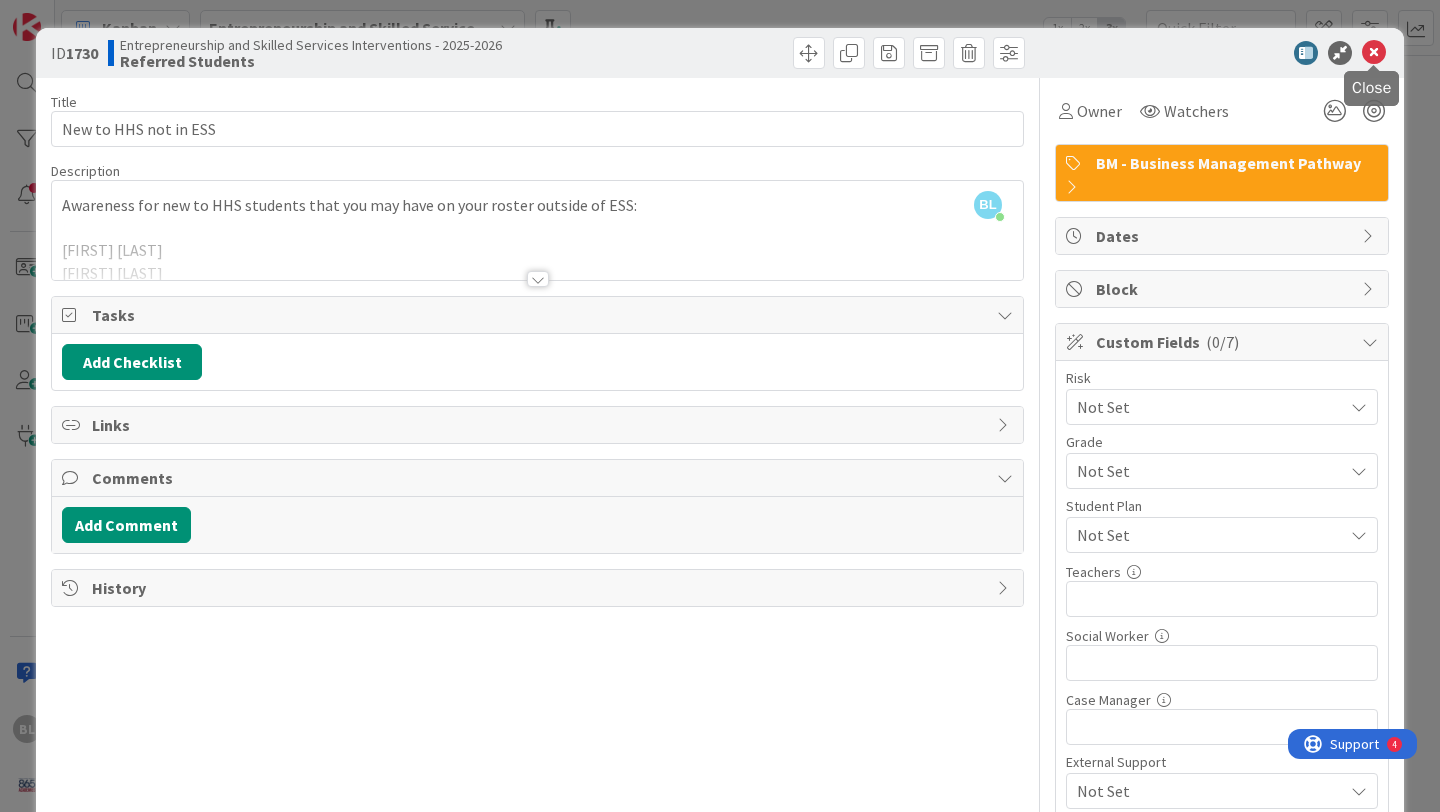 click at bounding box center [1374, 53] 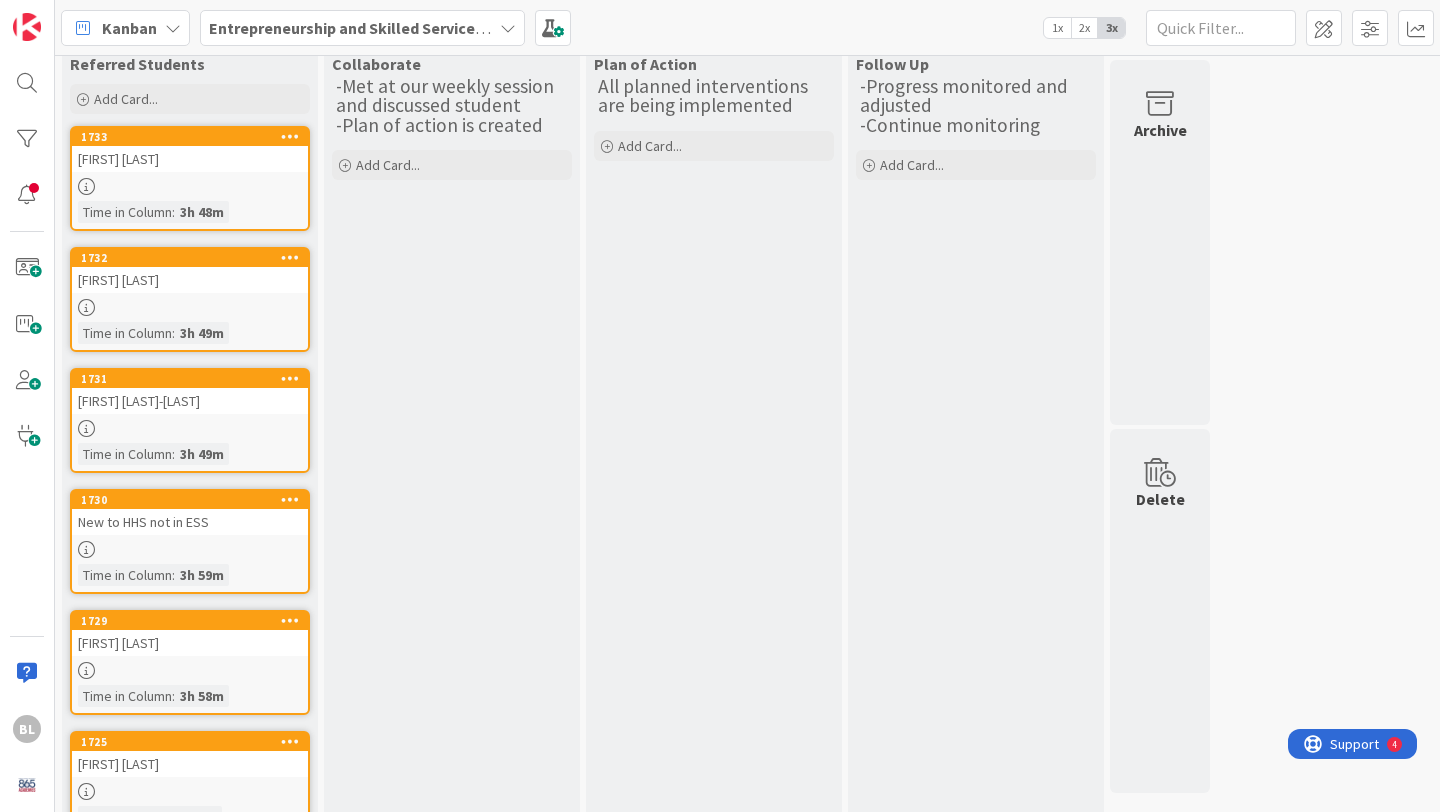 scroll, scrollTop: 0, scrollLeft: 0, axis: both 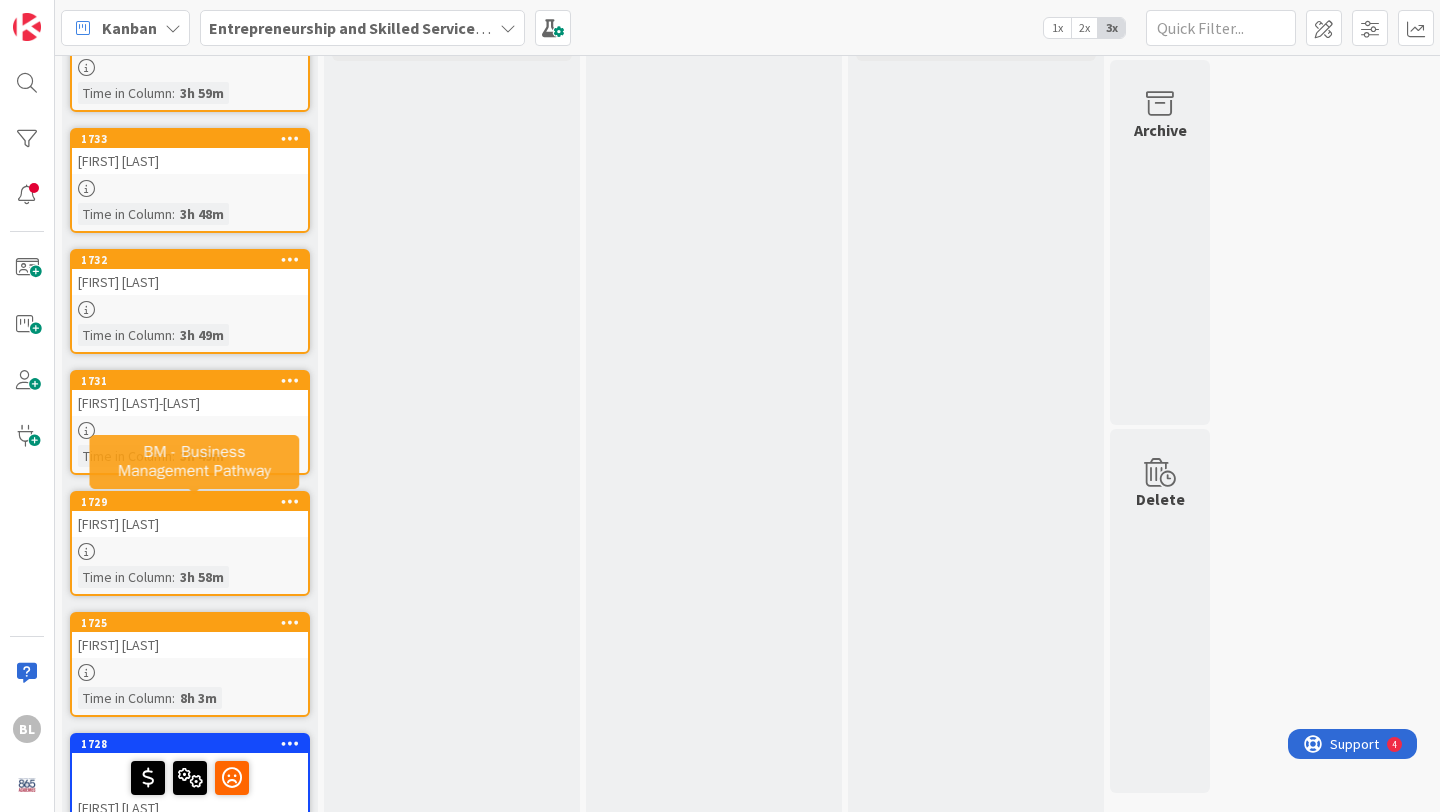click on "1729" at bounding box center (194, 502) 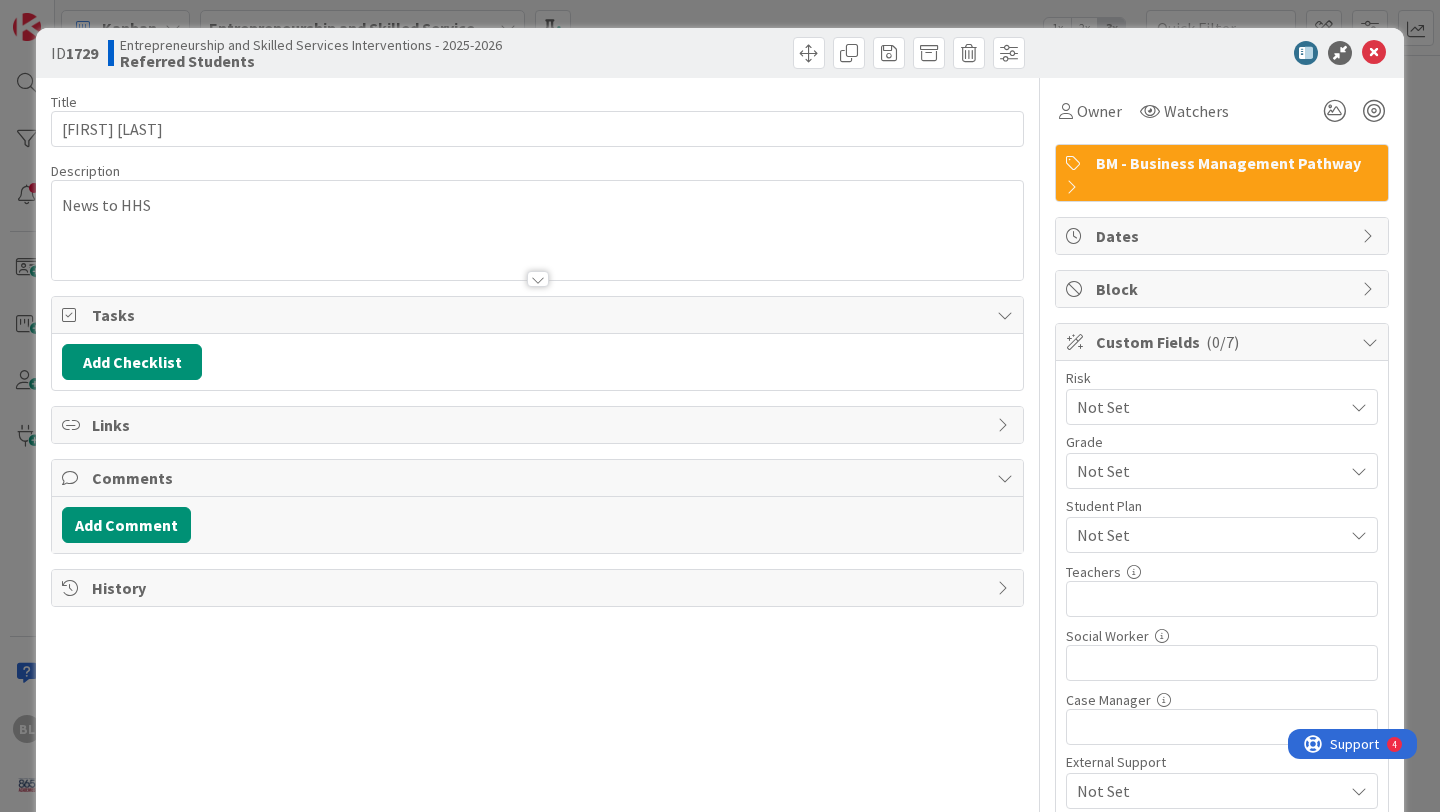scroll, scrollTop: 0, scrollLeft: 0, axis: both 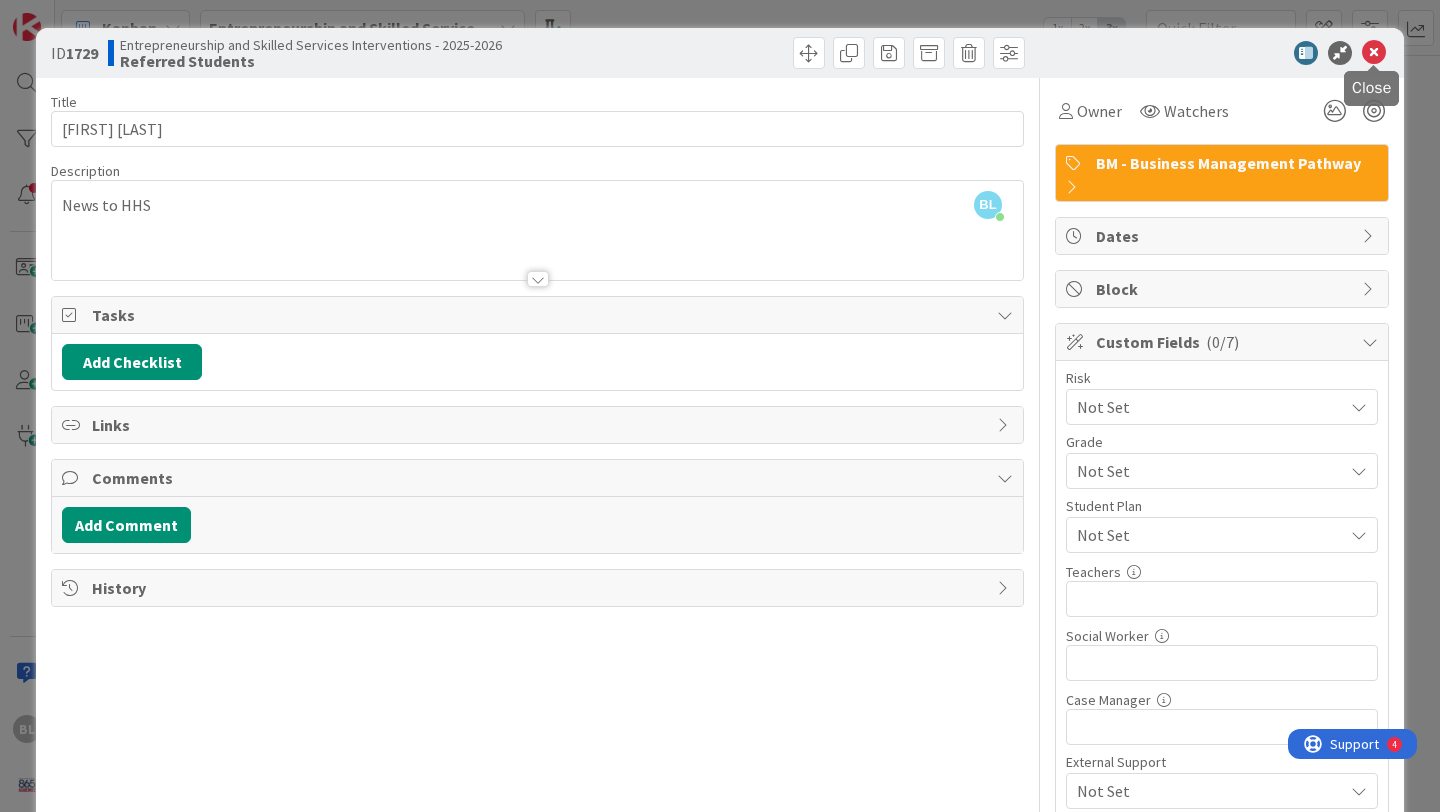 click at bounding box center (1374, 53) 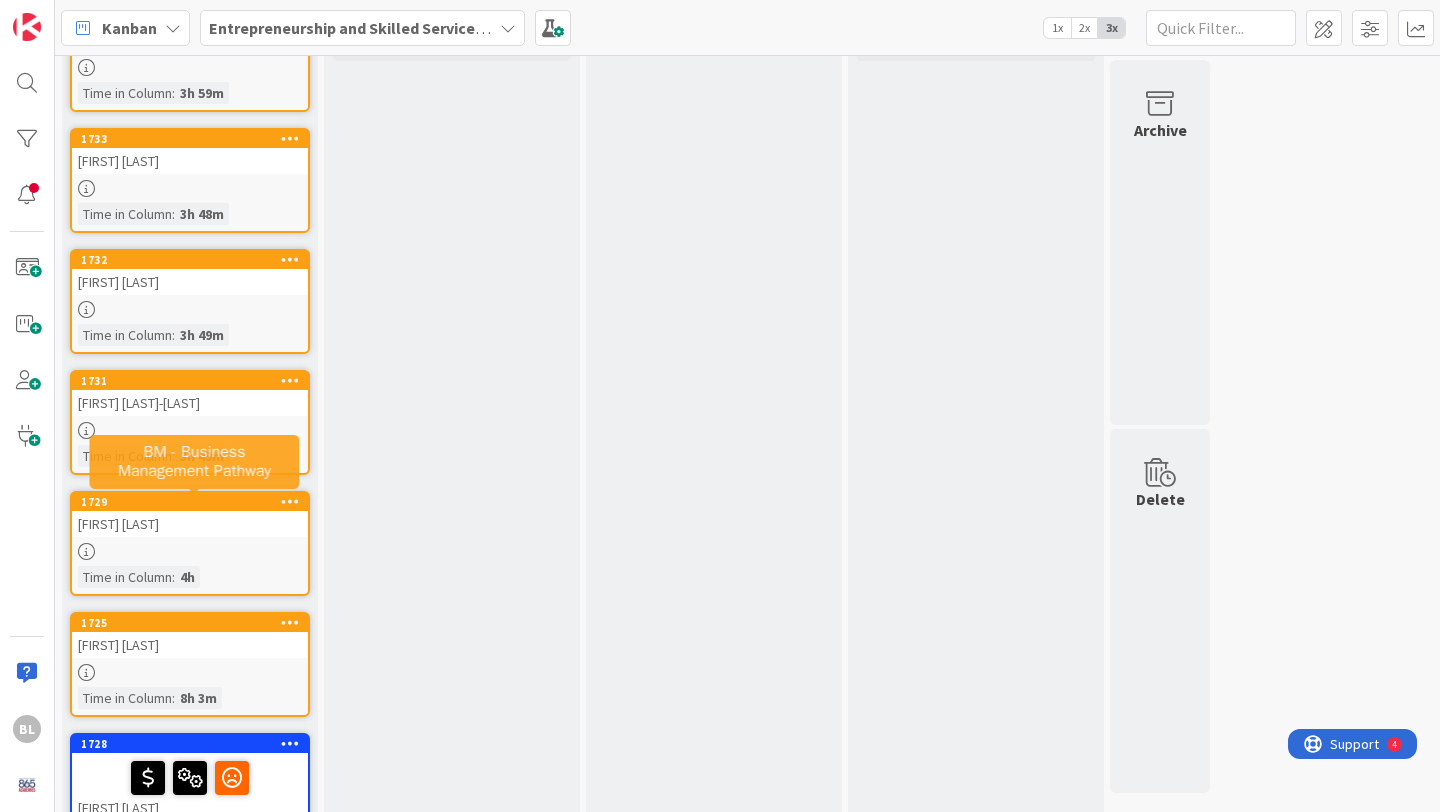 scroll, scrollTop: 0, scrollLeft: 0, axis: both 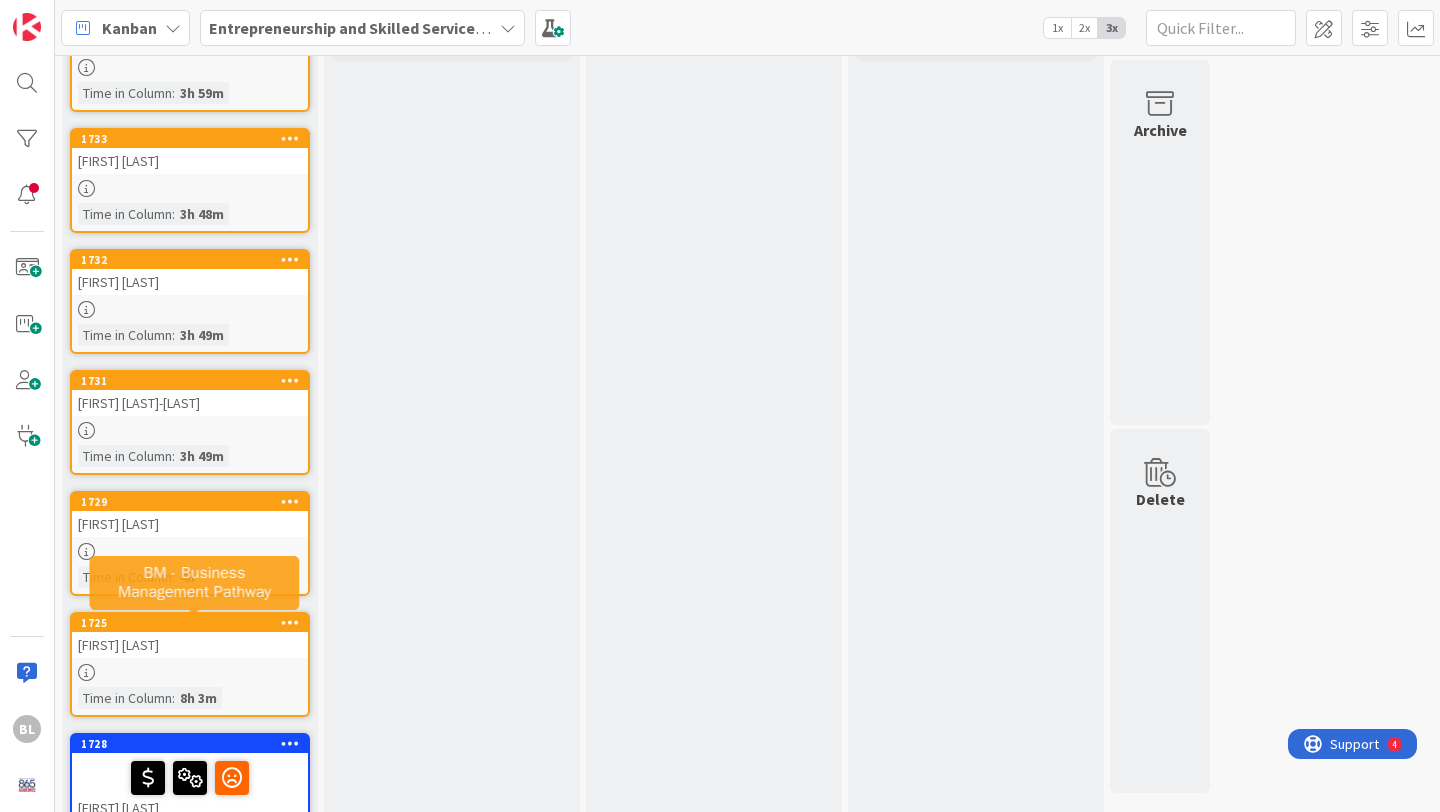 click on "1725" at bounding box center [194, 623] 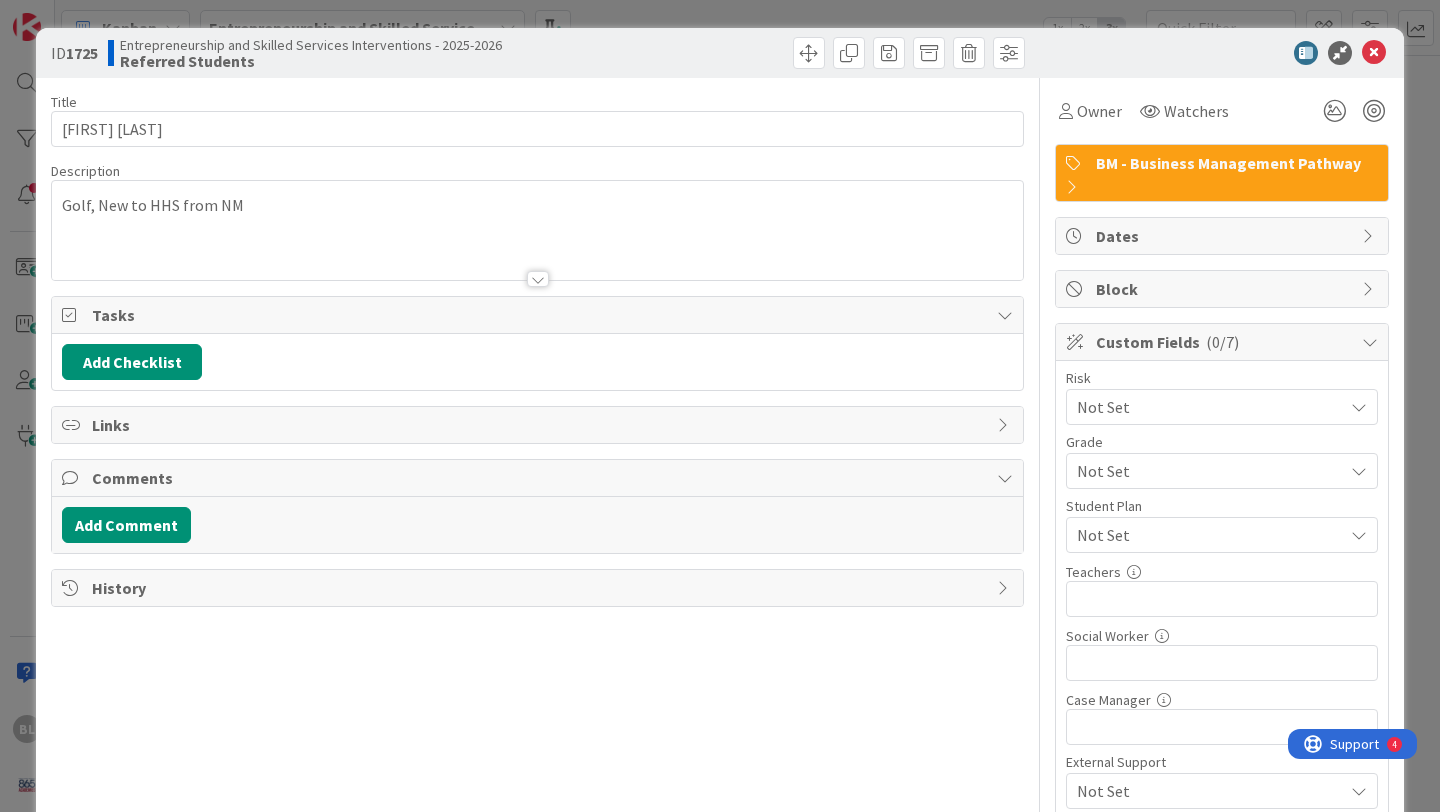 scroll, scrollTop: 0, scrollLeft: 0, axis: both 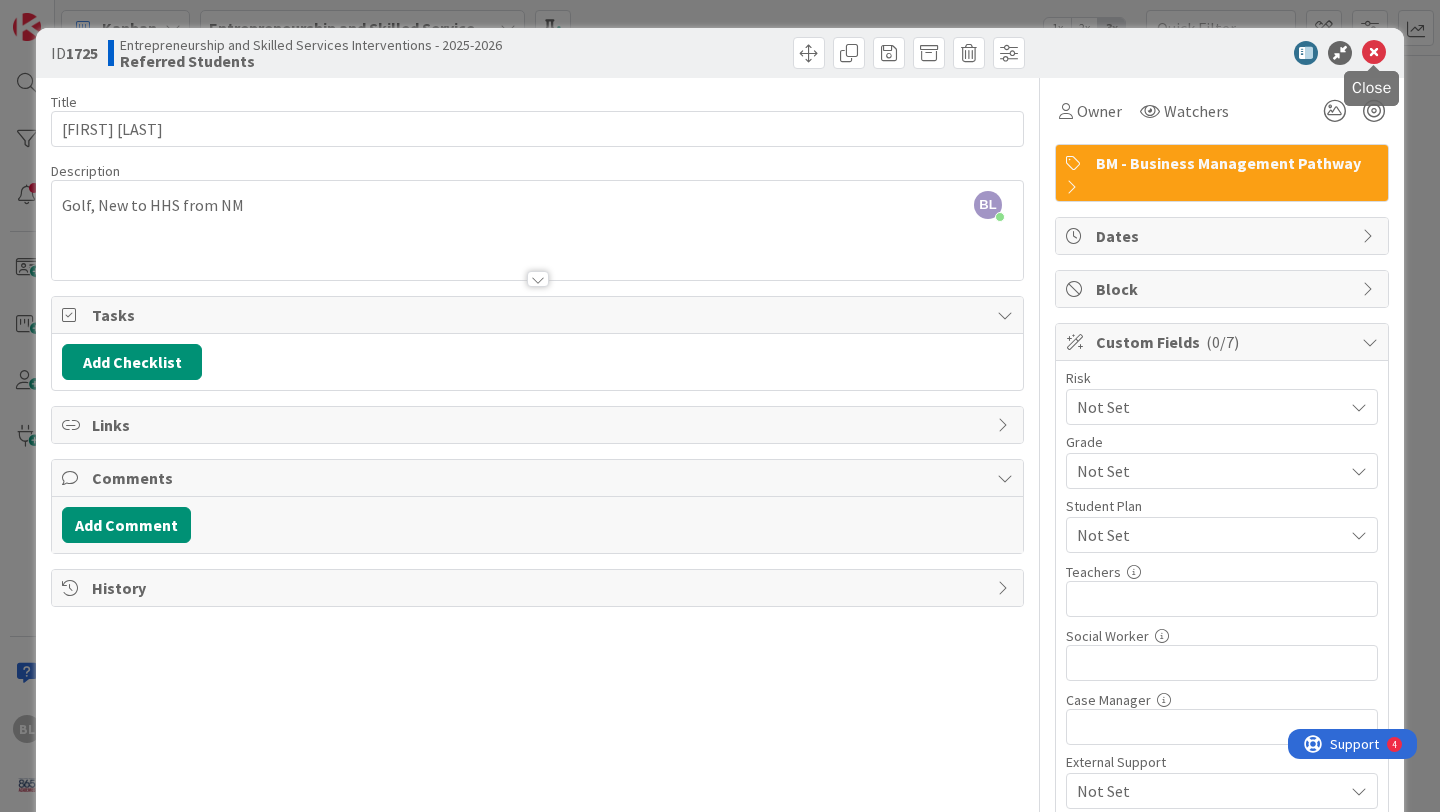 click at bounding box center [1374, 53] 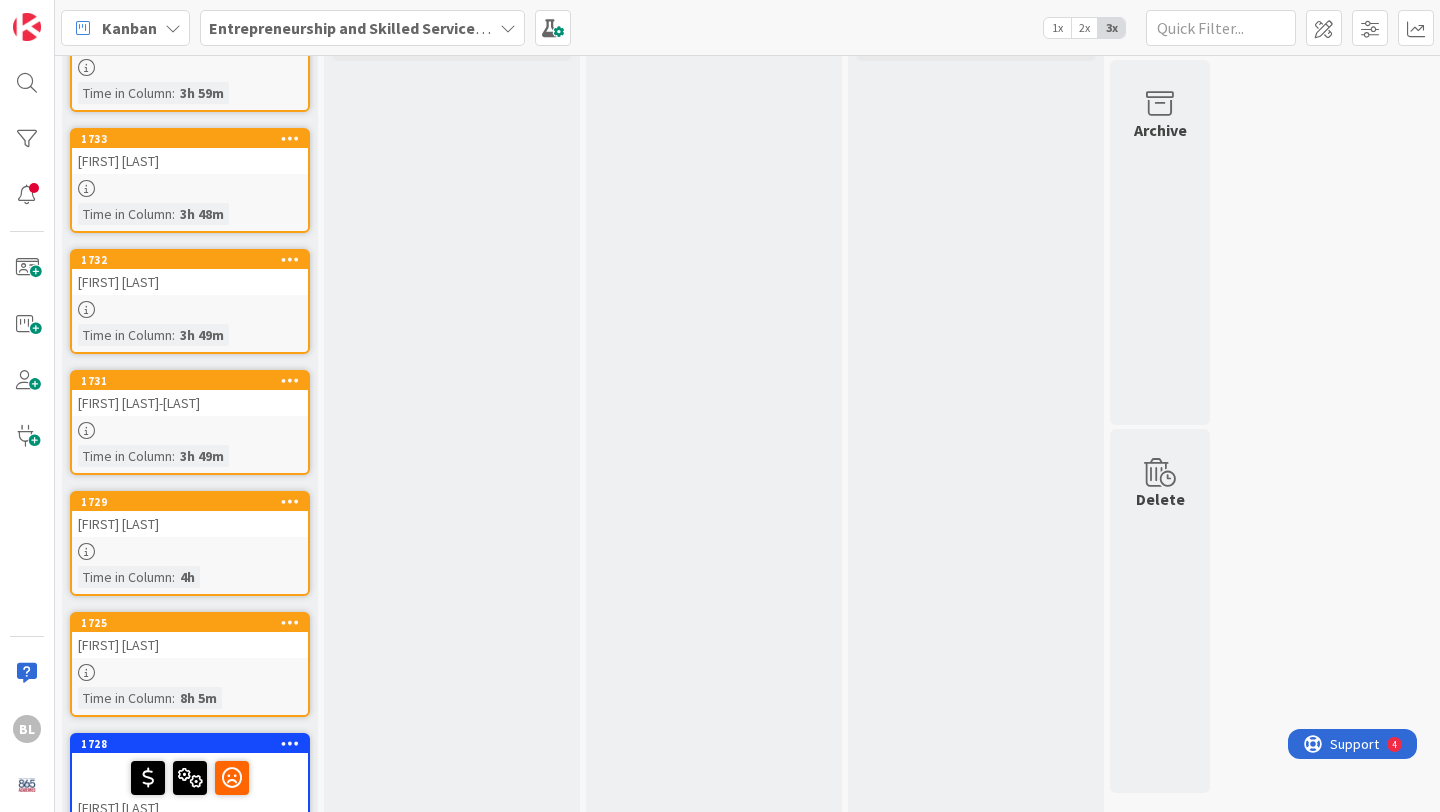 scroll, scrollTop: 0, scrollLeft: 0, axis: both 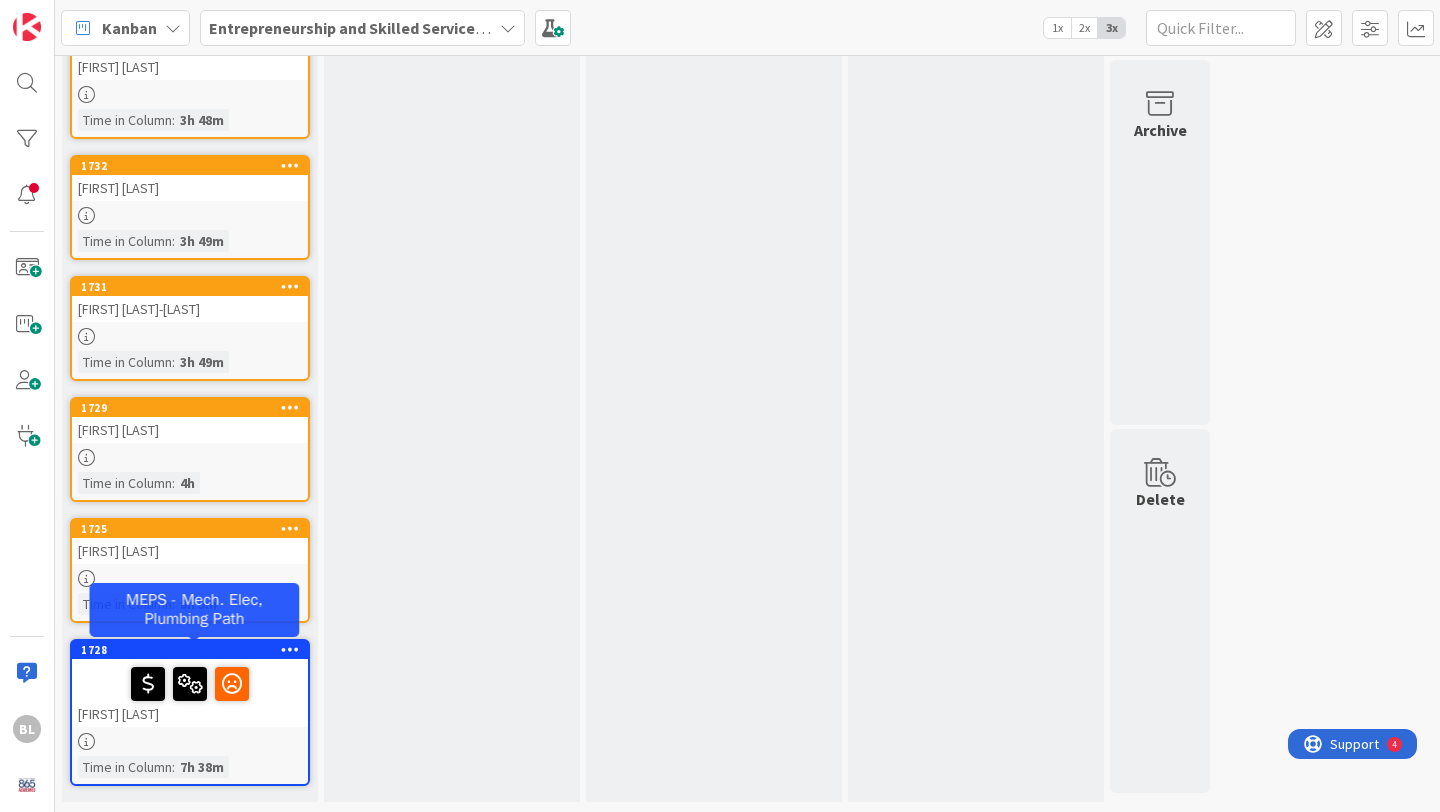 click on "1728" at bounding box center (194, 650) 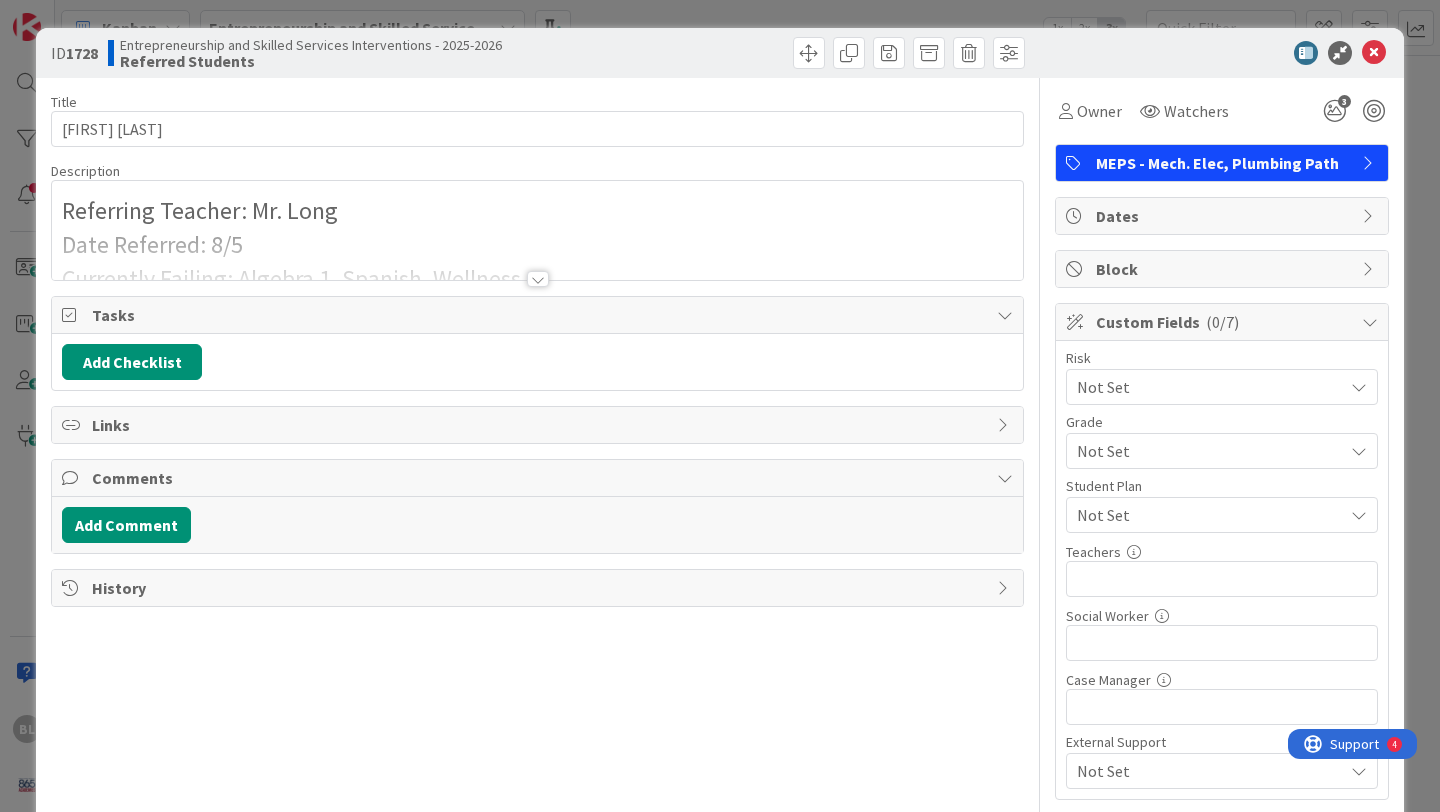 scroll, scrollTop: 0, scrollLeft: 0, axis: both 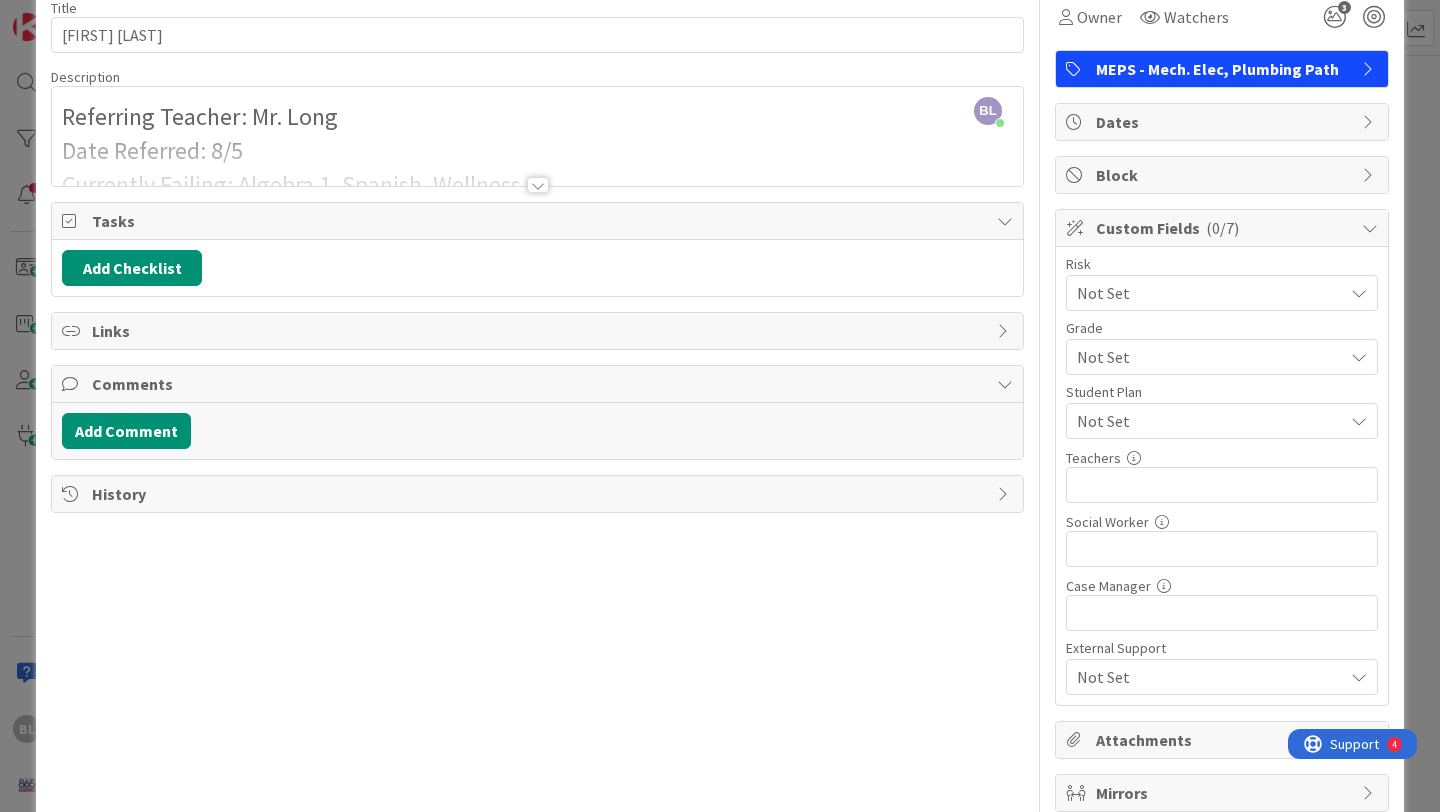 click at bounding box center (538, 185) 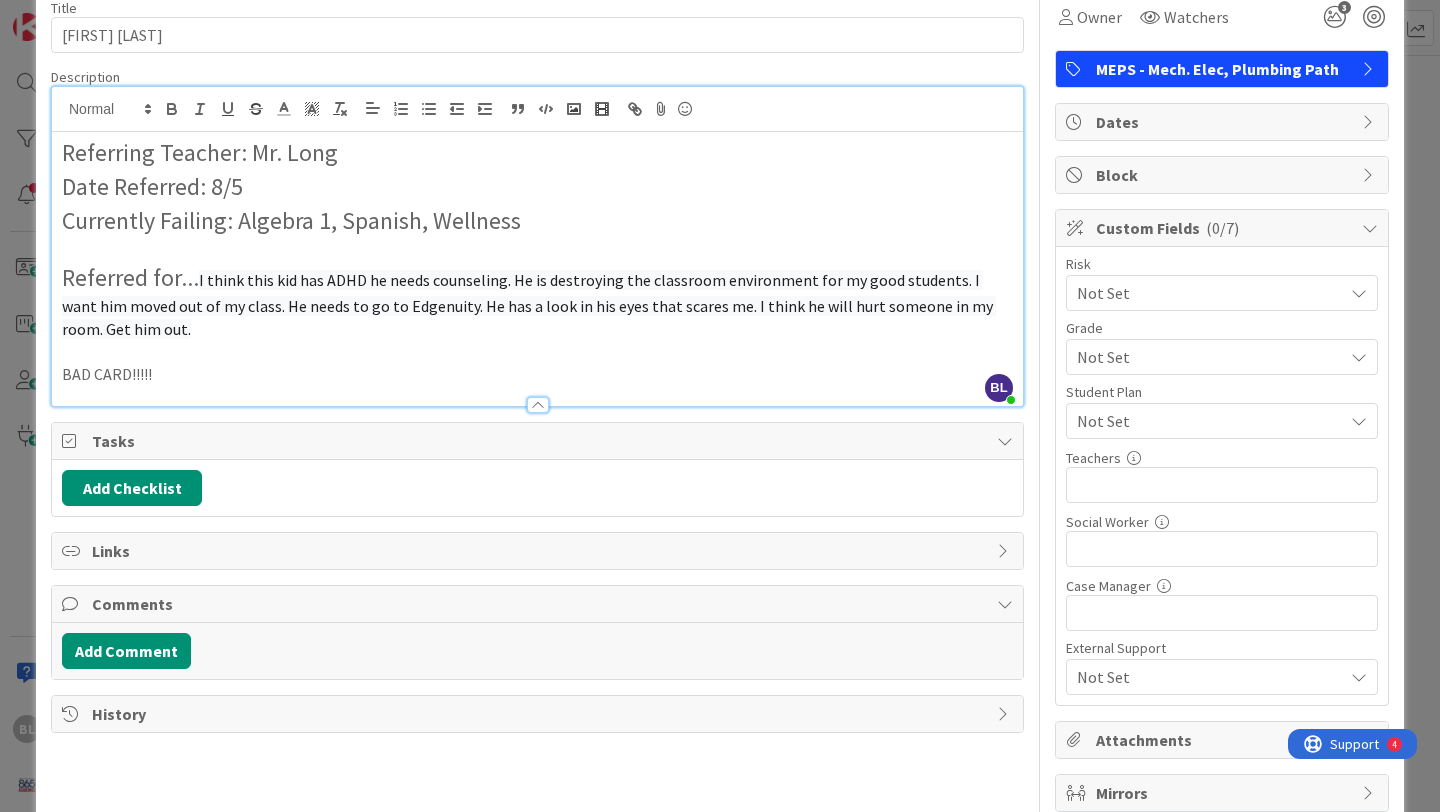 click at bounding box center (1359, 293) 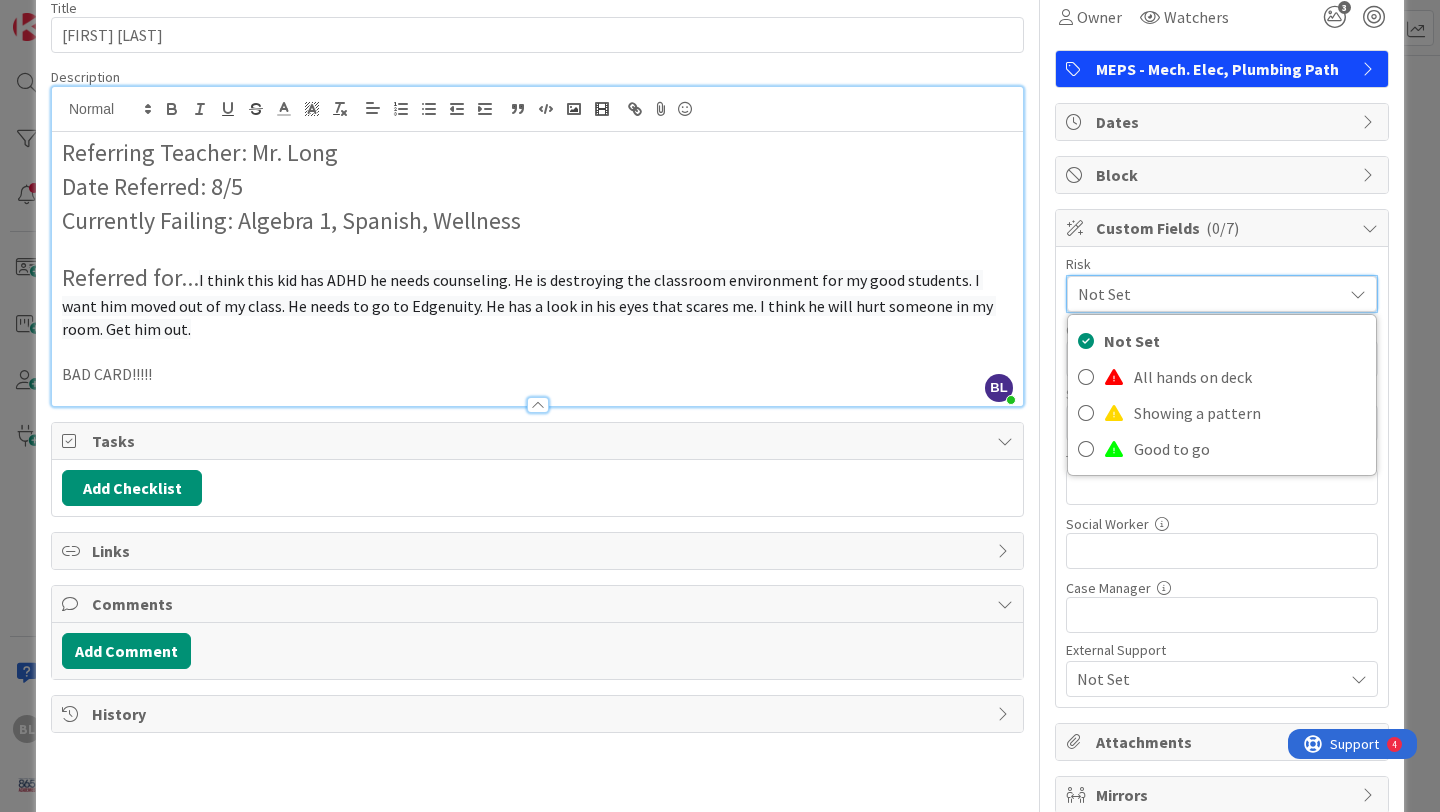 click at bounding box center (1358, 294) 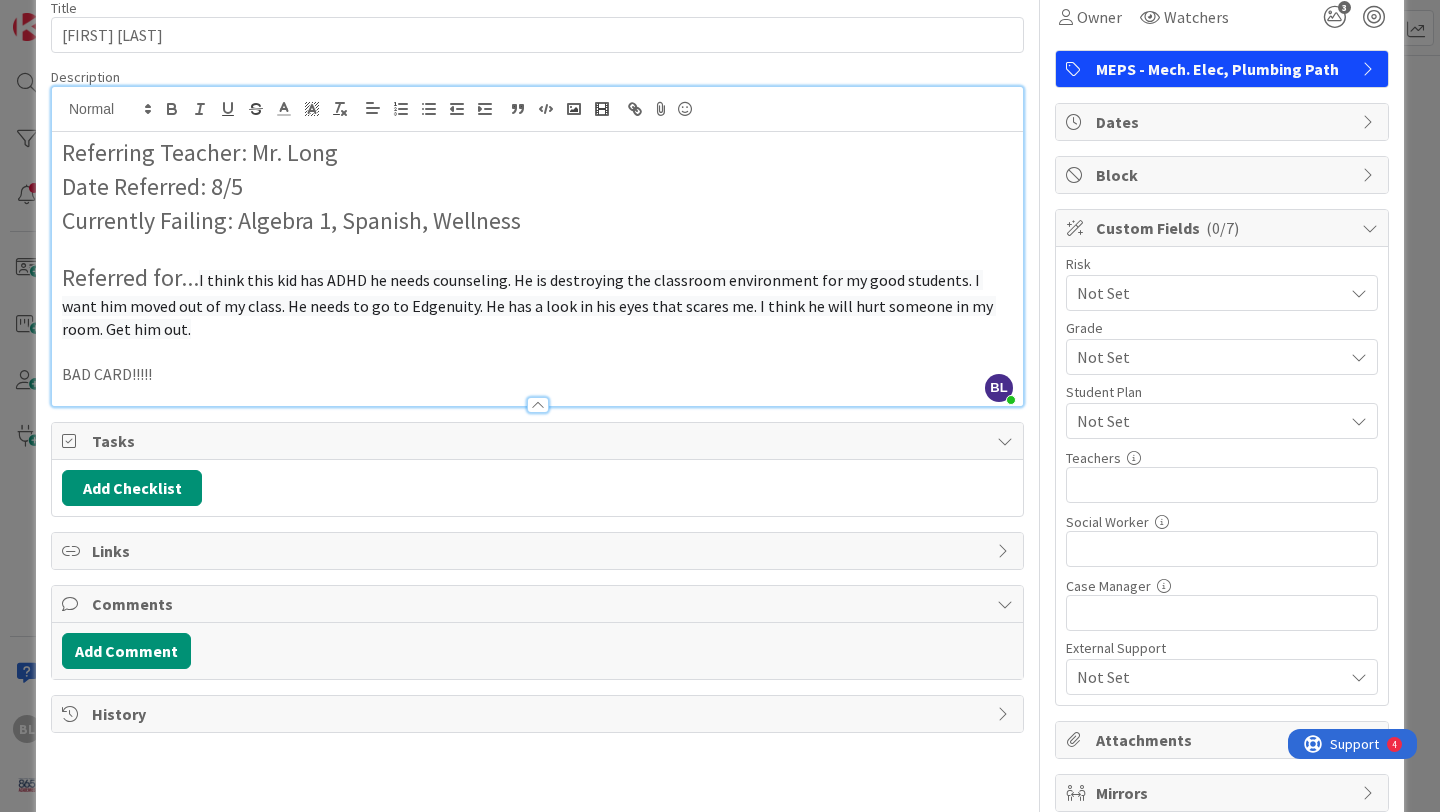 click at bounding box center (1359, 293) 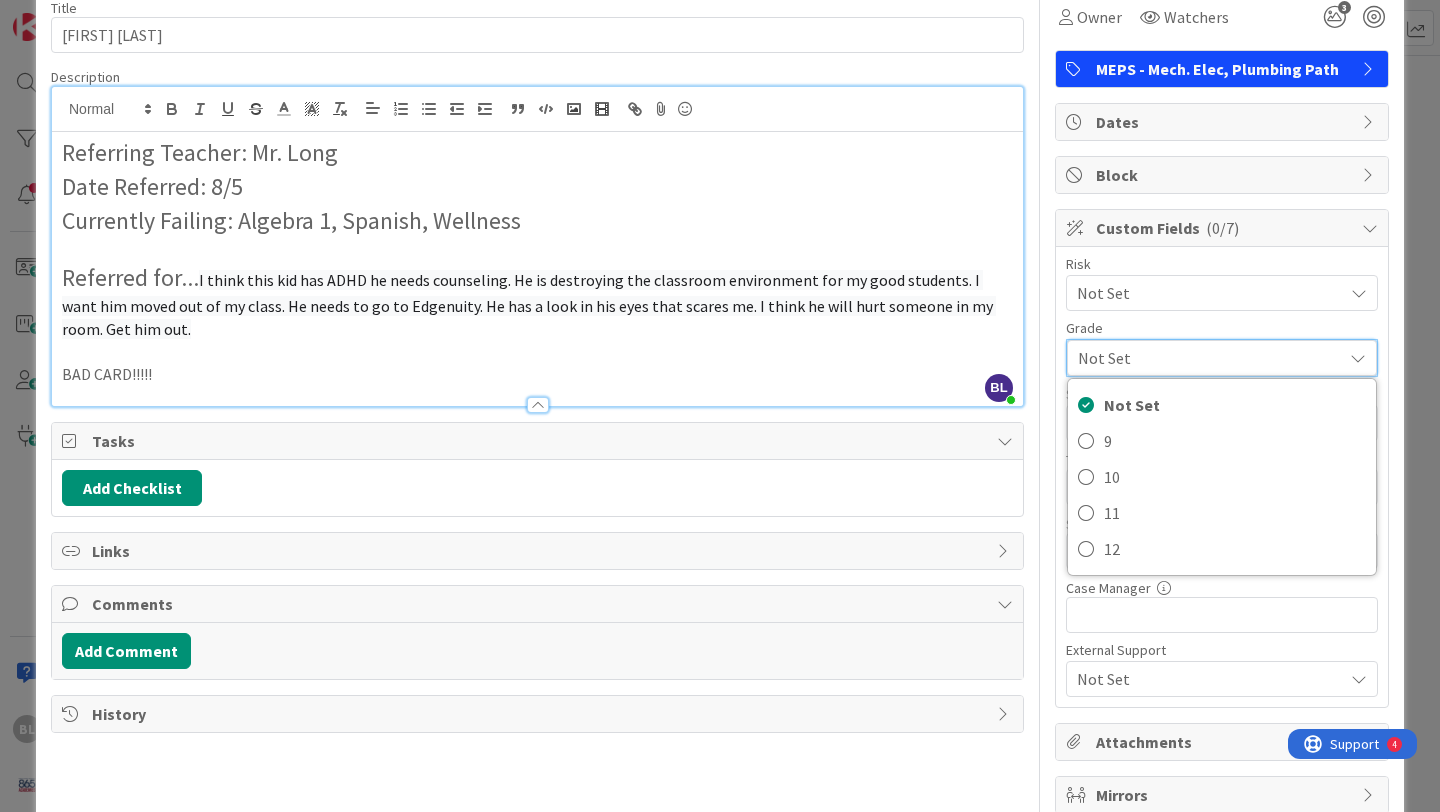 click at bounding box center (1358, 358) 